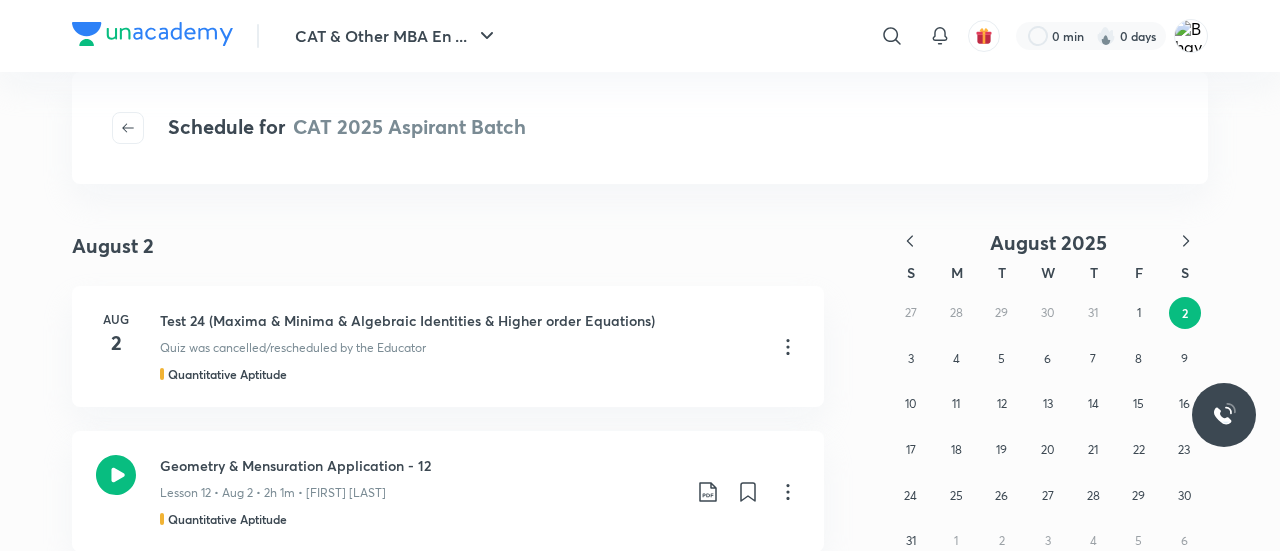 scroll, scrollTop: 0, scrollLeft: 0, axis: both 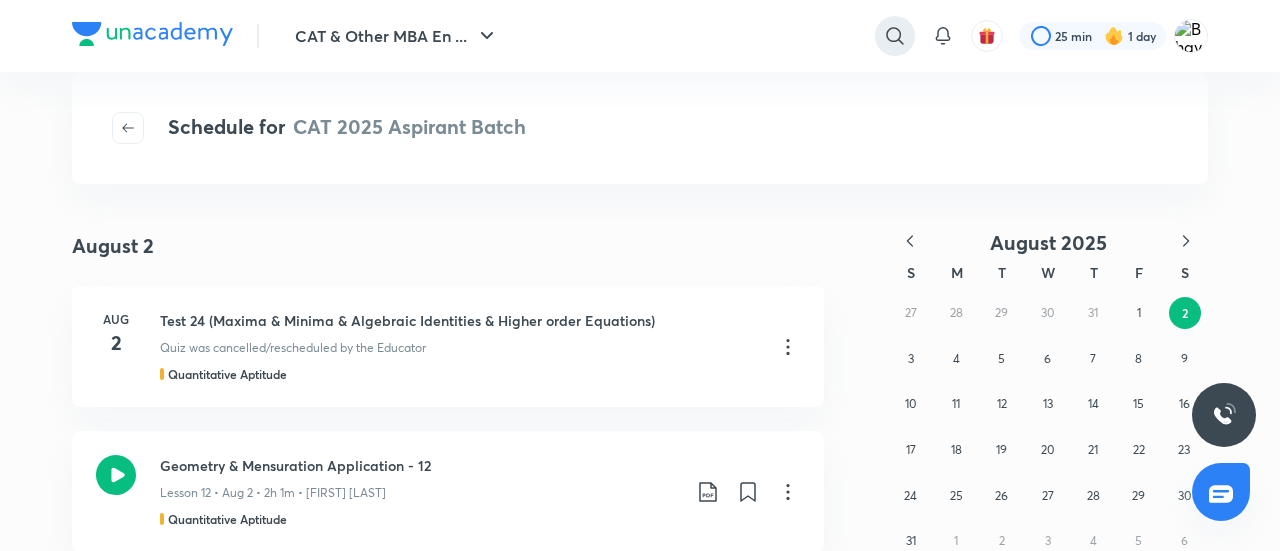click 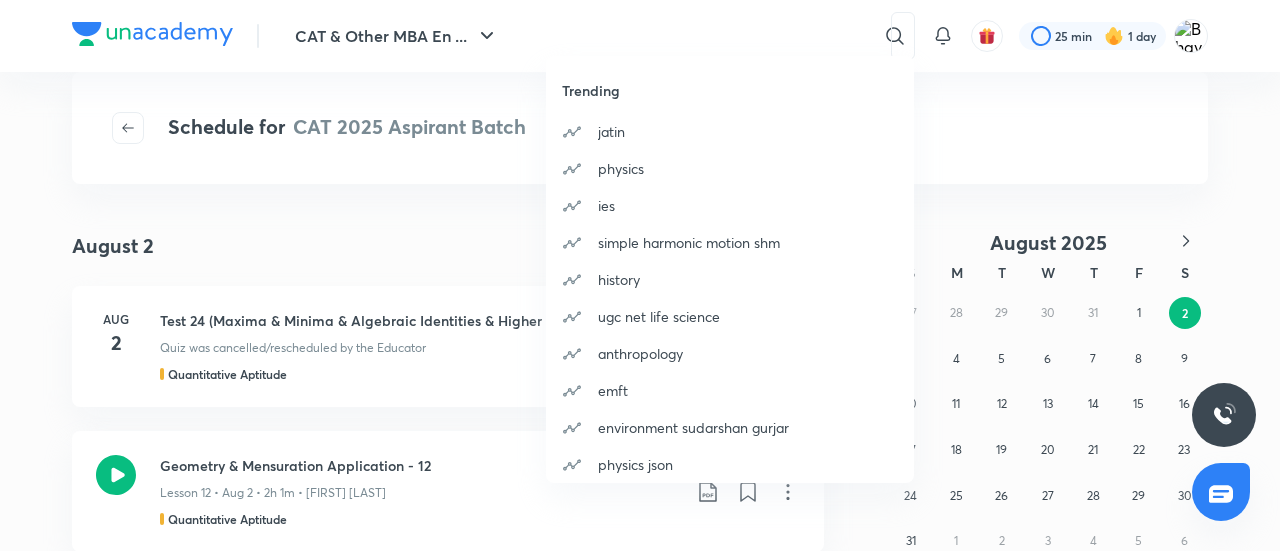 click on "Trending [FIRST] physics ies simple harmonic motion shm history ugc net life science anthropology emft environment sudarshan gurjar physics json" at bounding box center [640, 275] 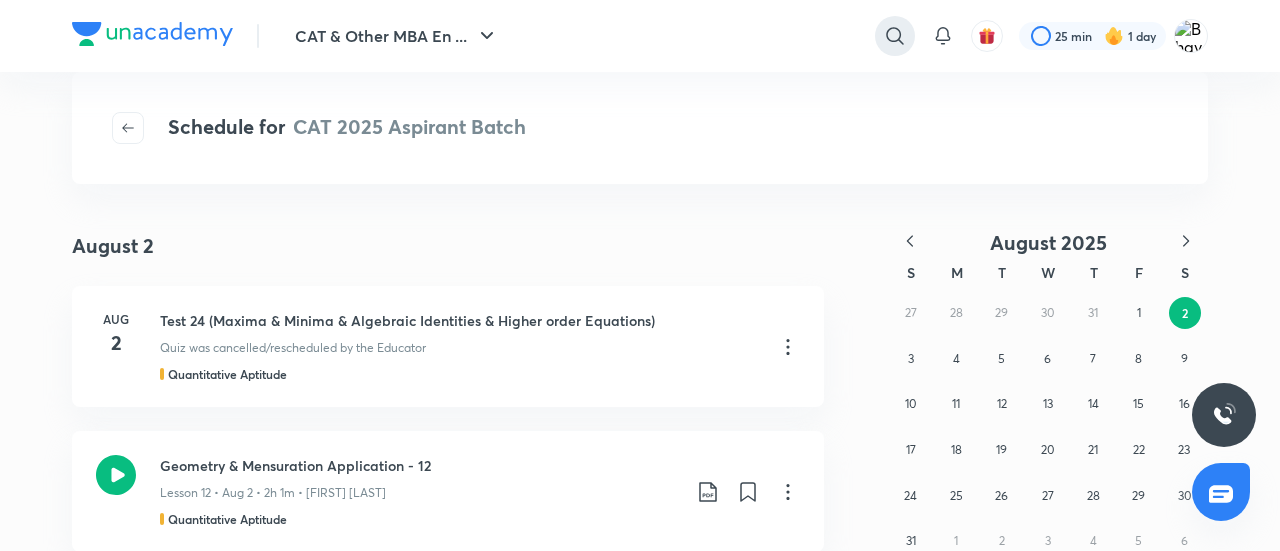 click 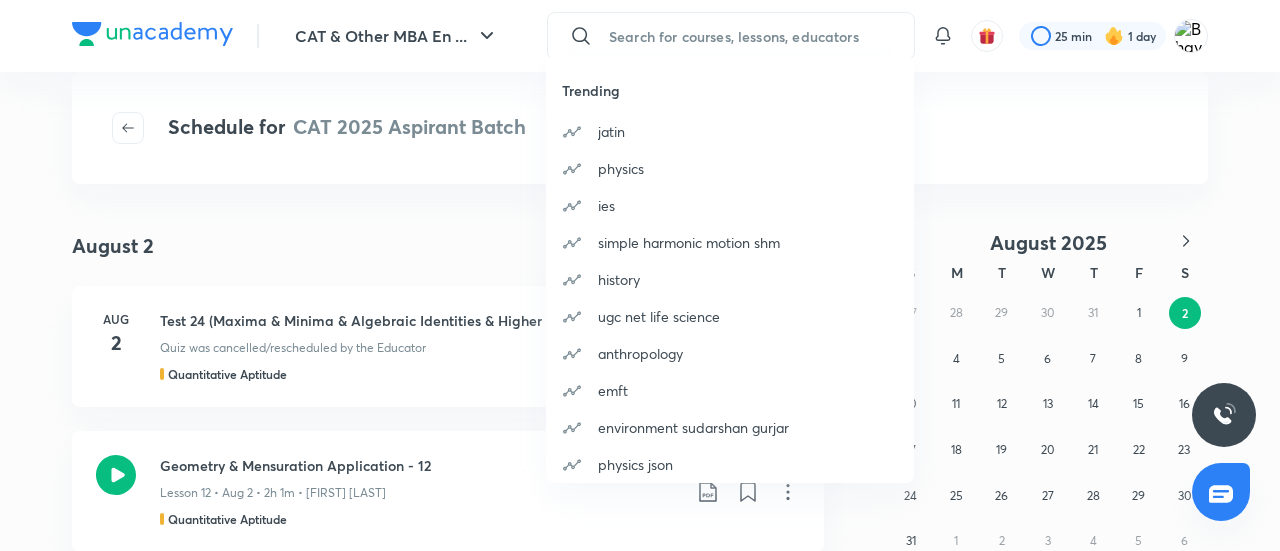 click on "Trending [FIRST] physics ies simple harmonic motion shm history ugc net life science anthropology emft environment sudarshan gurjar physics json" at bounding box center (640, 275) 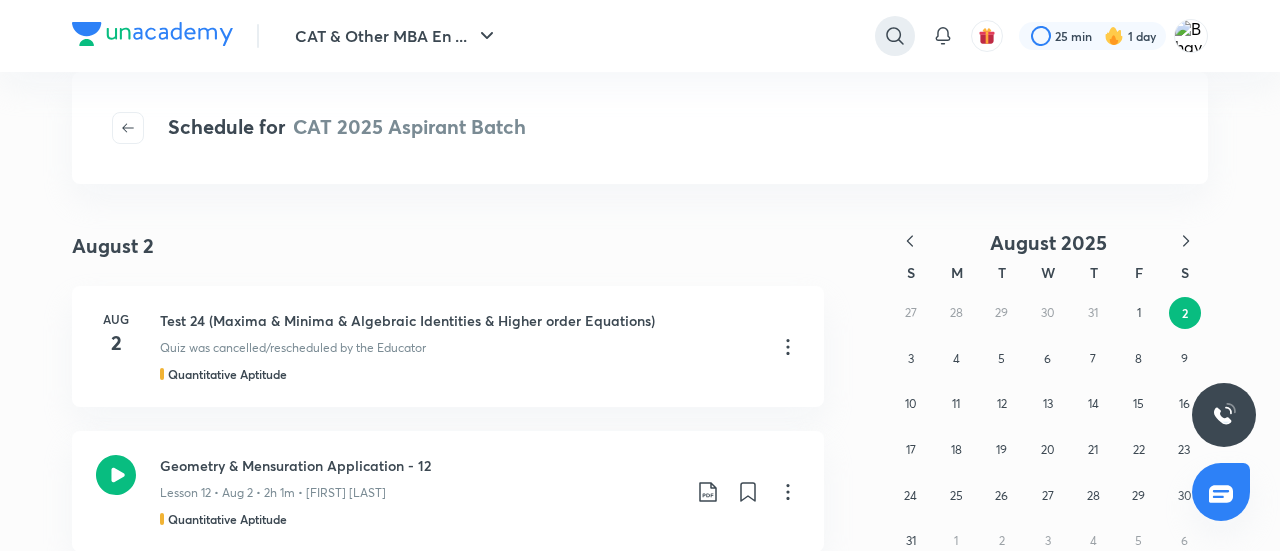 click 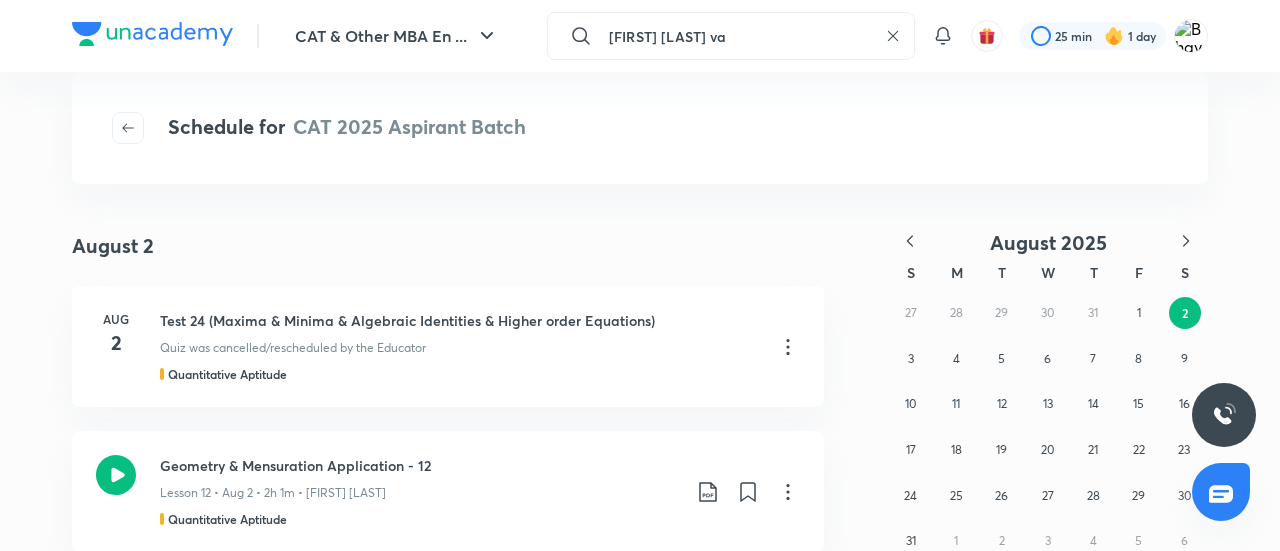 type on "[FIRST] [LAST] va" 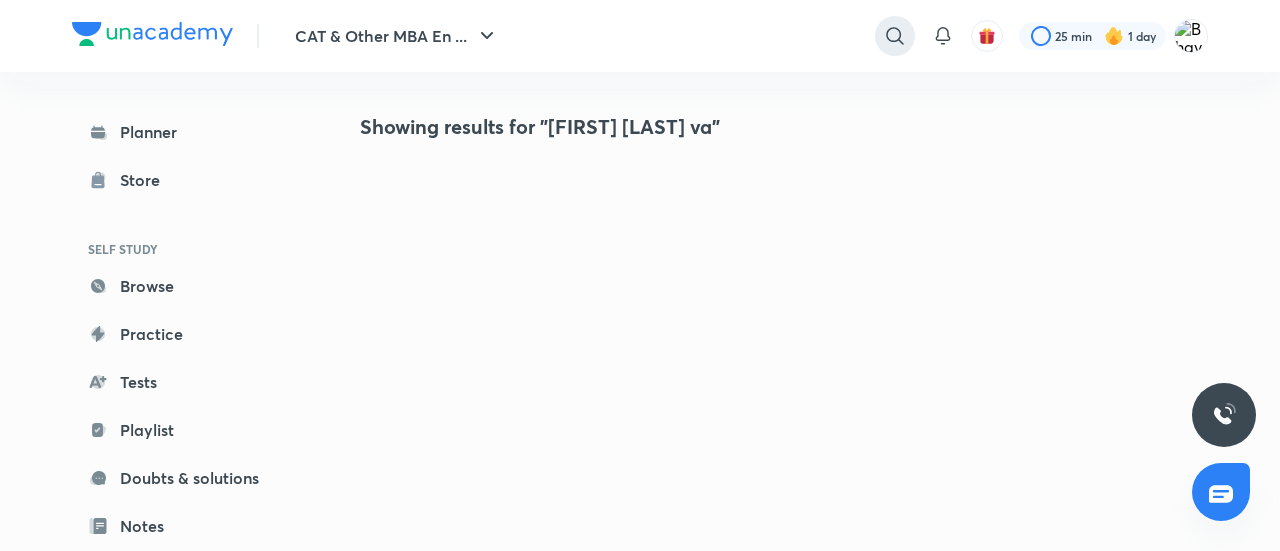 click 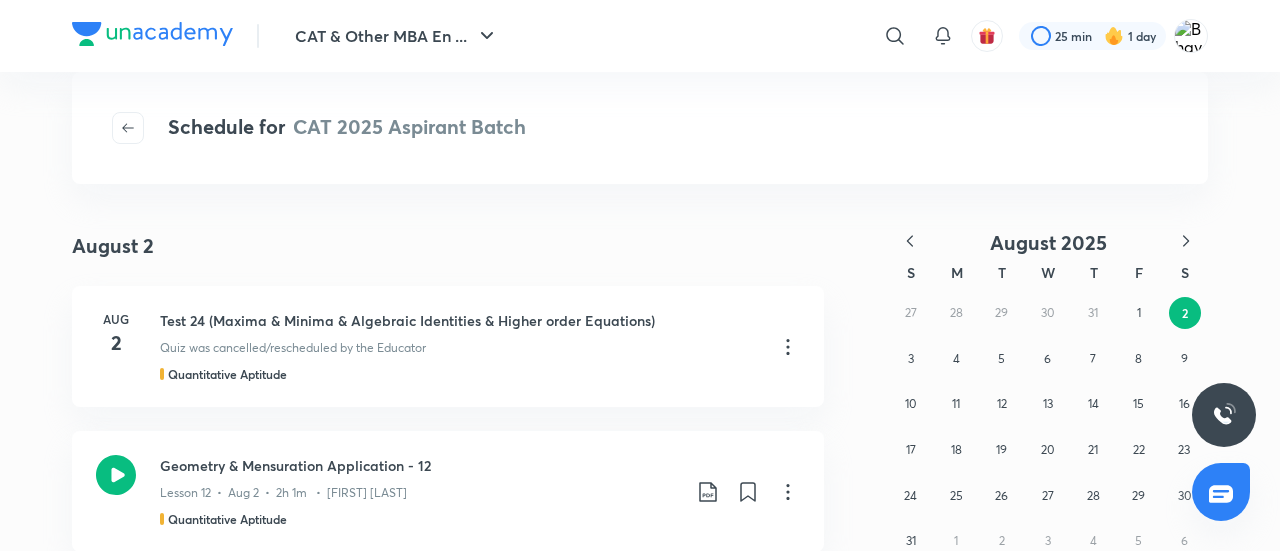 scroll, scrollTop: 0, scrollLeft: 0, axis: both 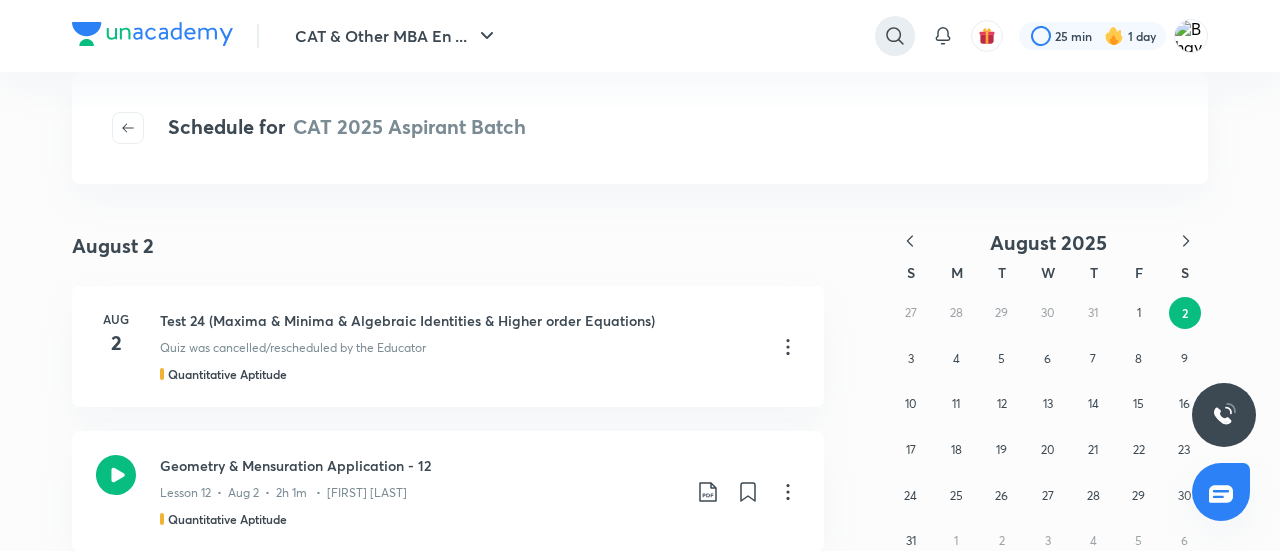 click 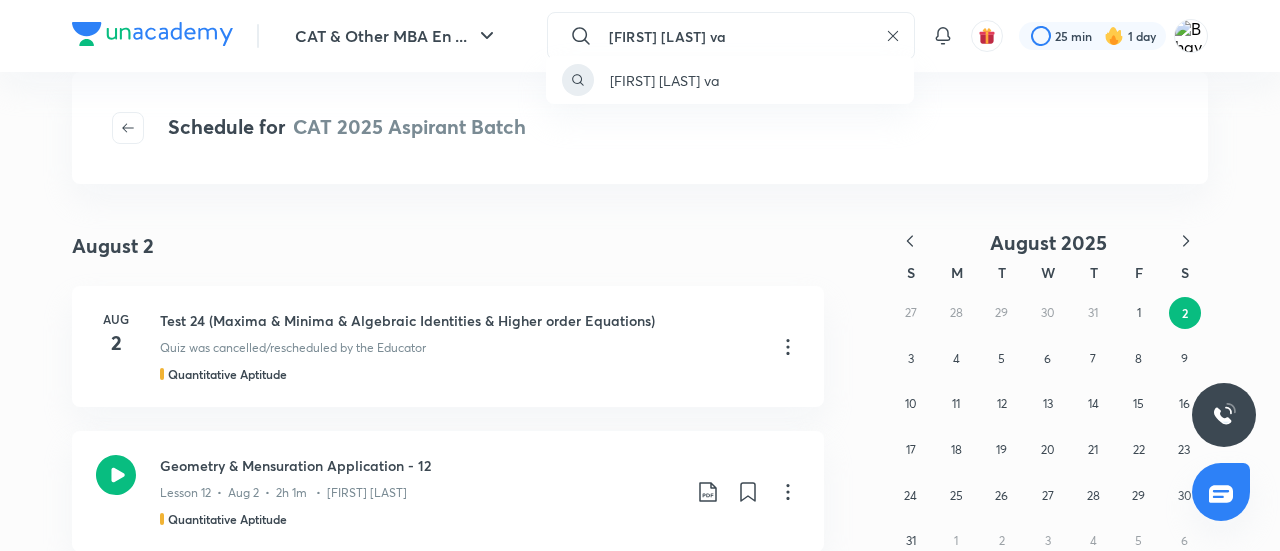 type on "[FIRST] [LAST] va" 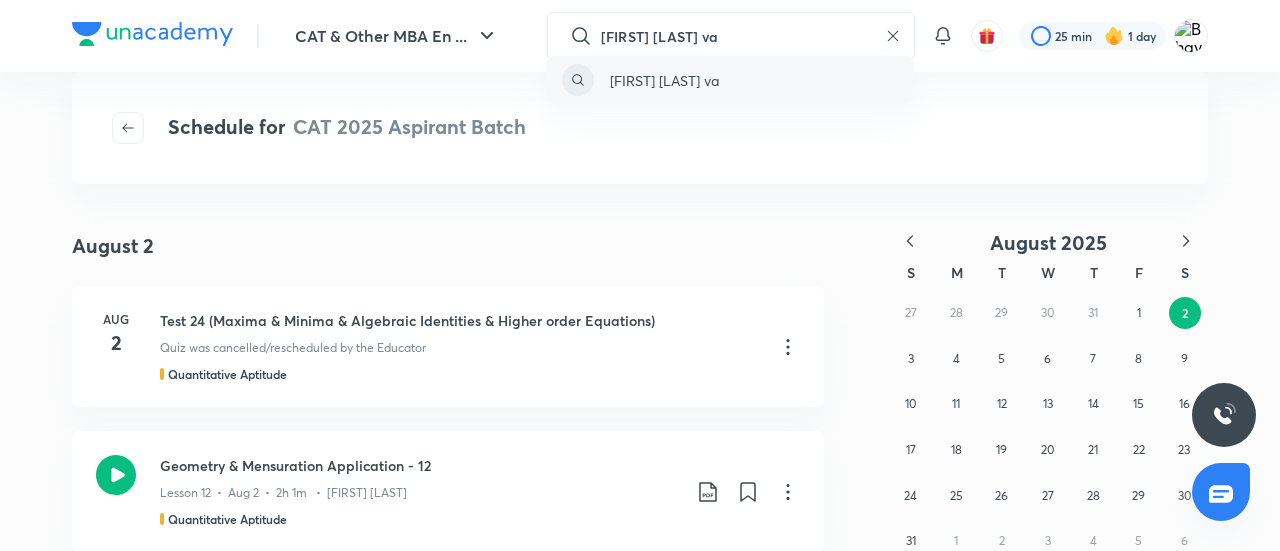 click on "[FIRST] [LAST] [INITIAL]" at bounding box center [664, 80] 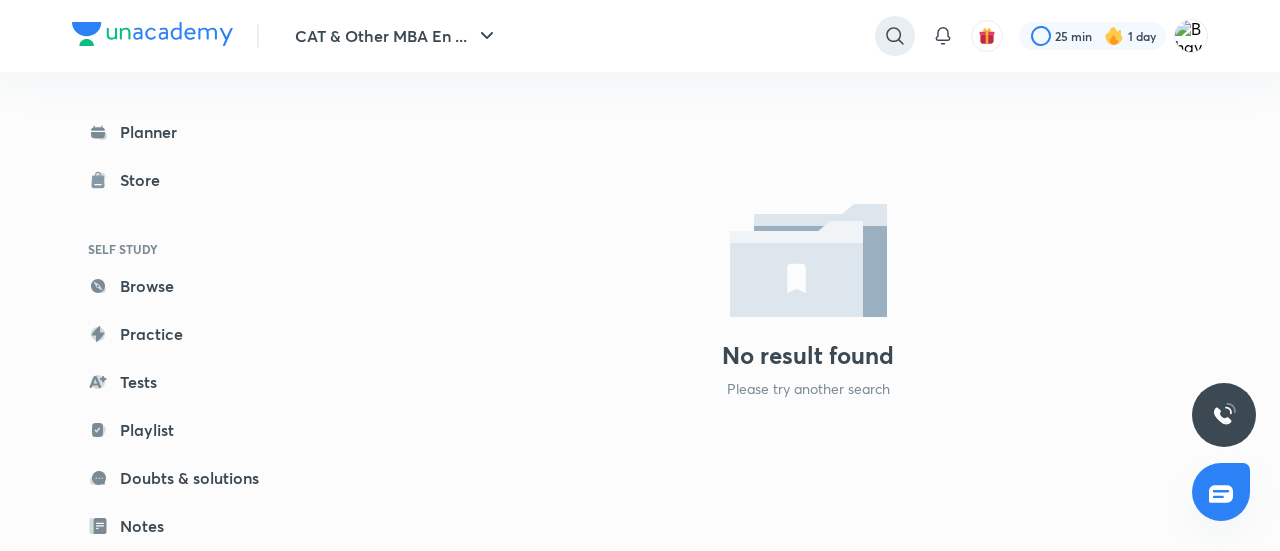 click 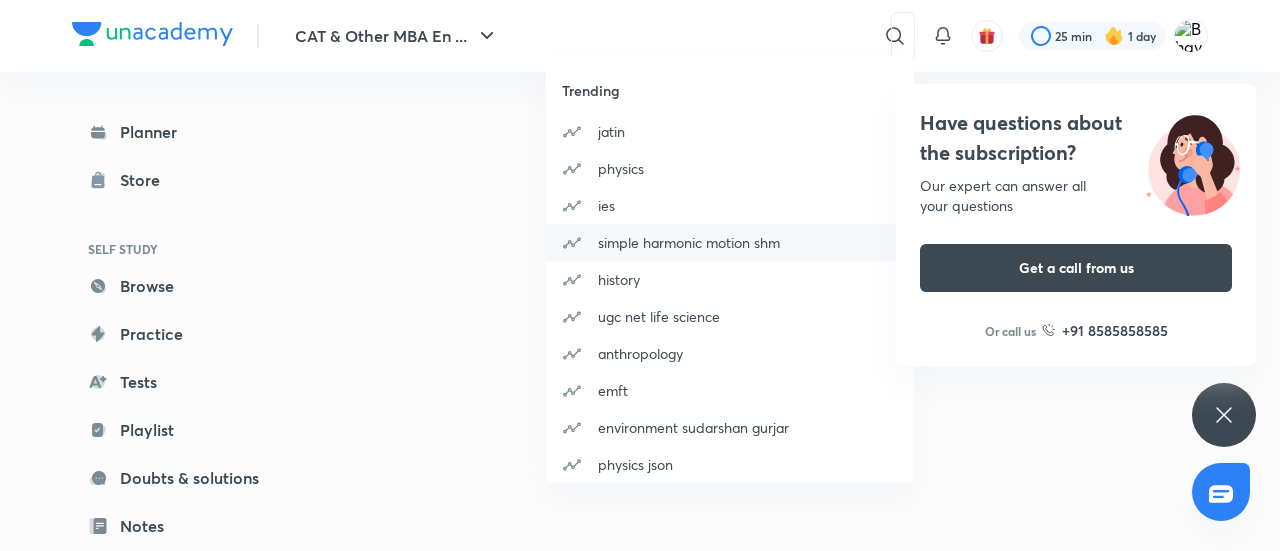 click on "simple harmonic motion shm" at bounding box center (730, 242) 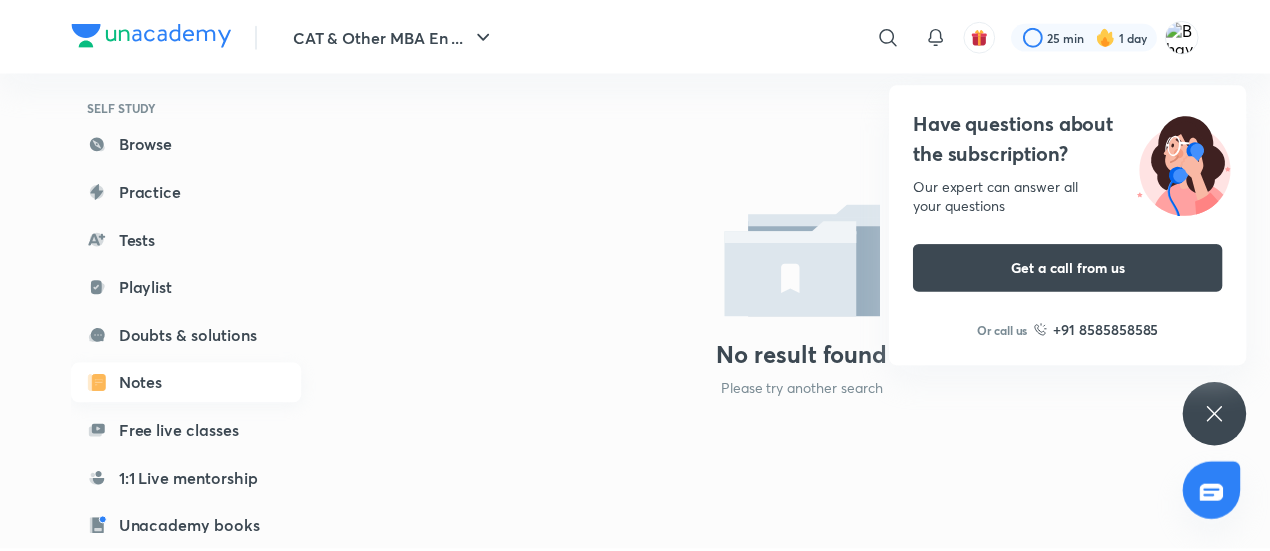 scroll, scrollTop: 348, scrollLeft: 0, axis: vertical 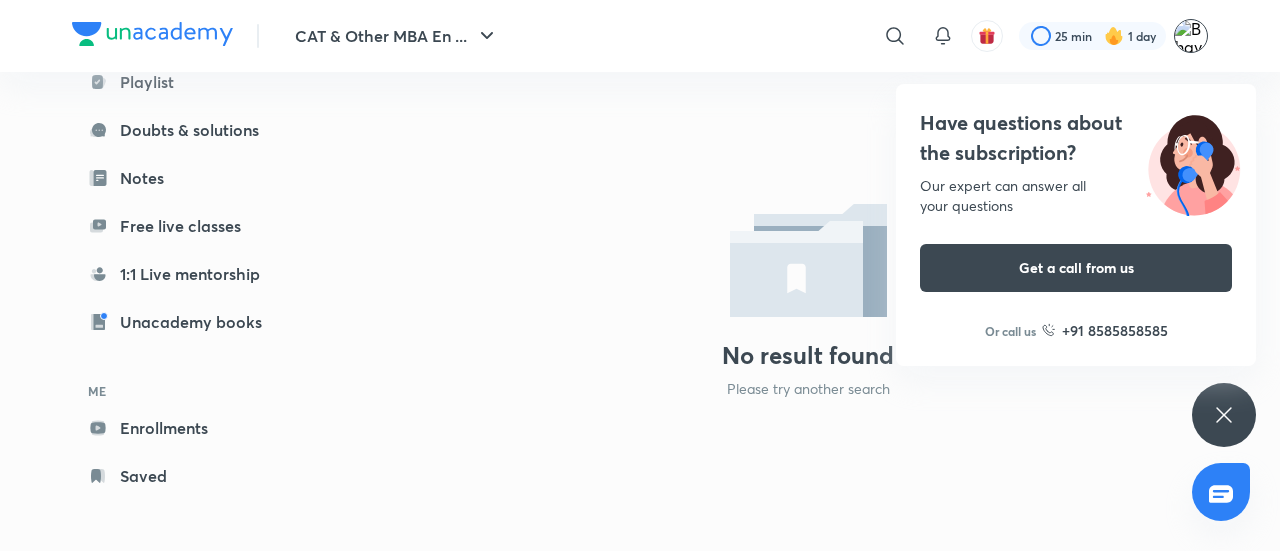 click at bounding box center (1191, 36) 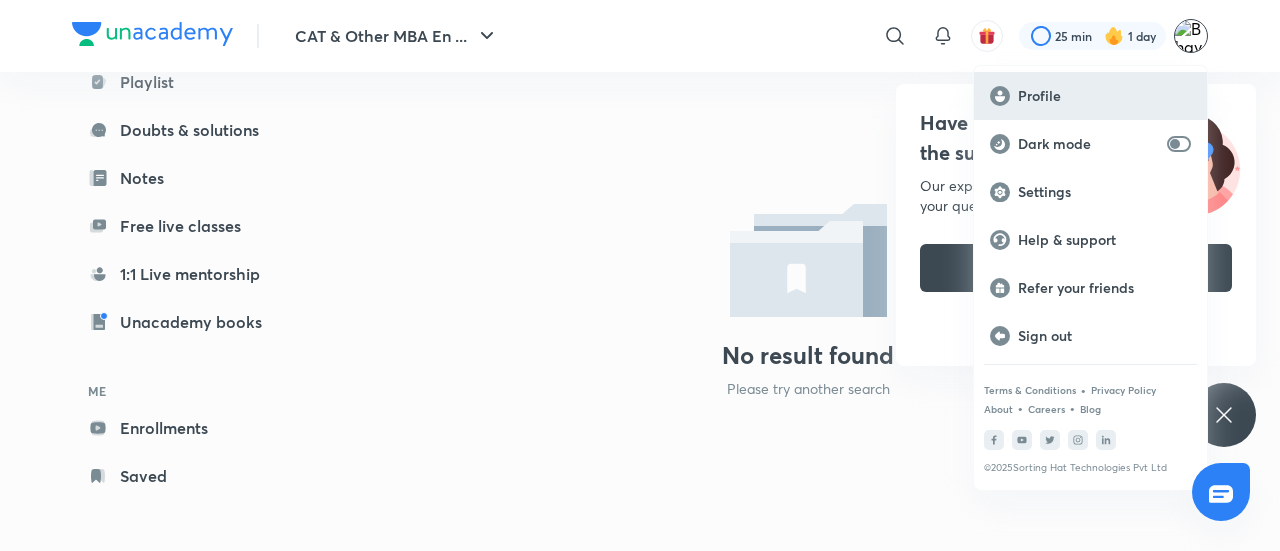 click on "Profile" at bounding box center [1104, 96] 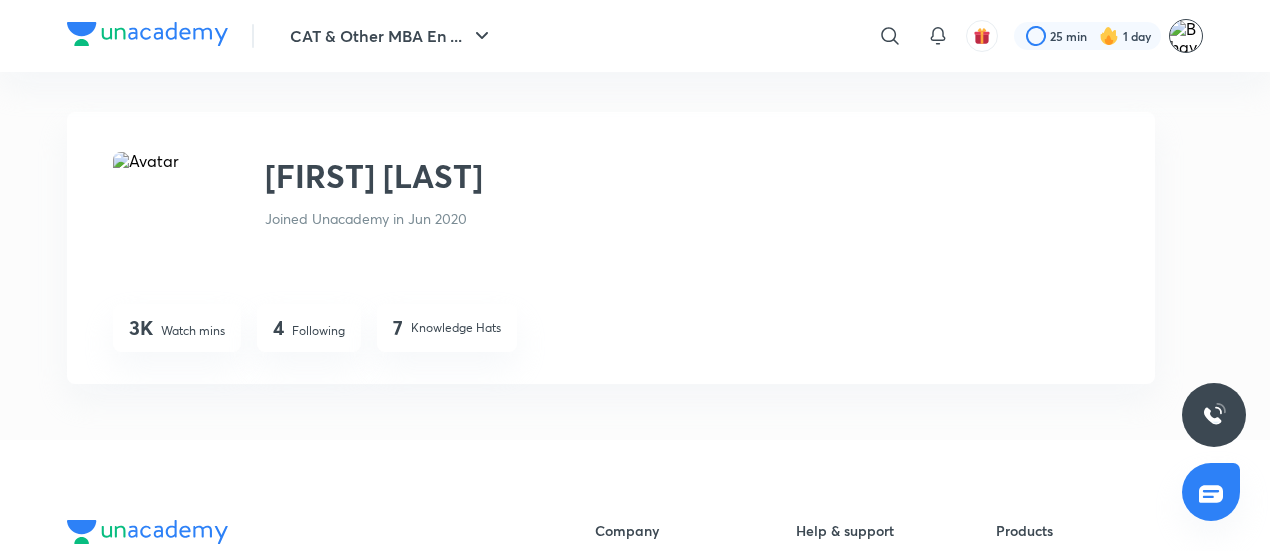 click at bounding box center (1186, 36) 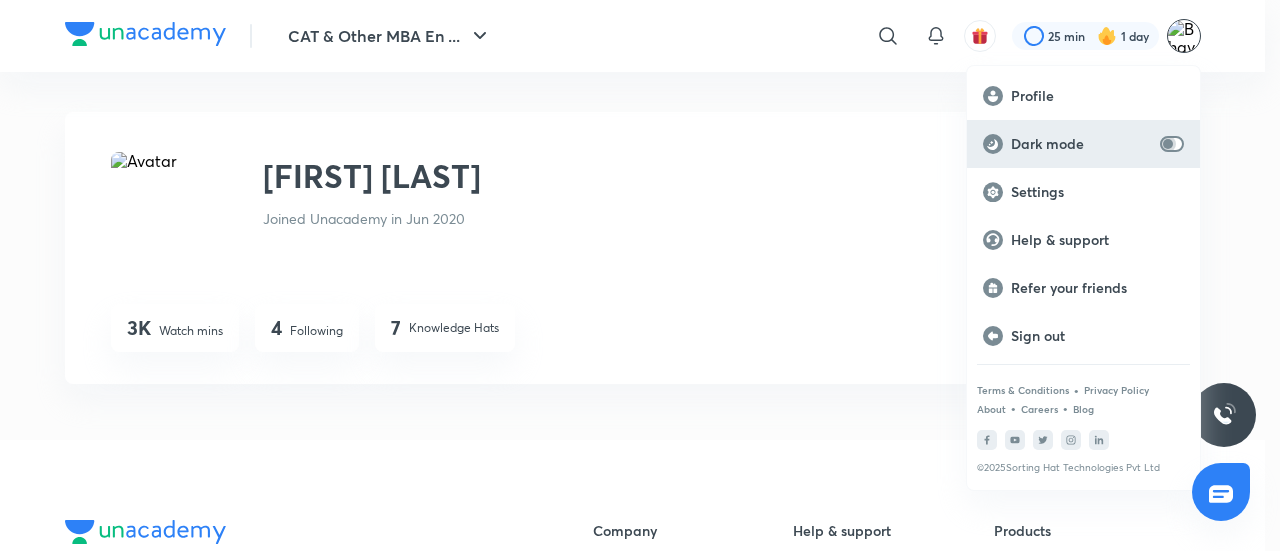 click at bounding box center [1168, 144] 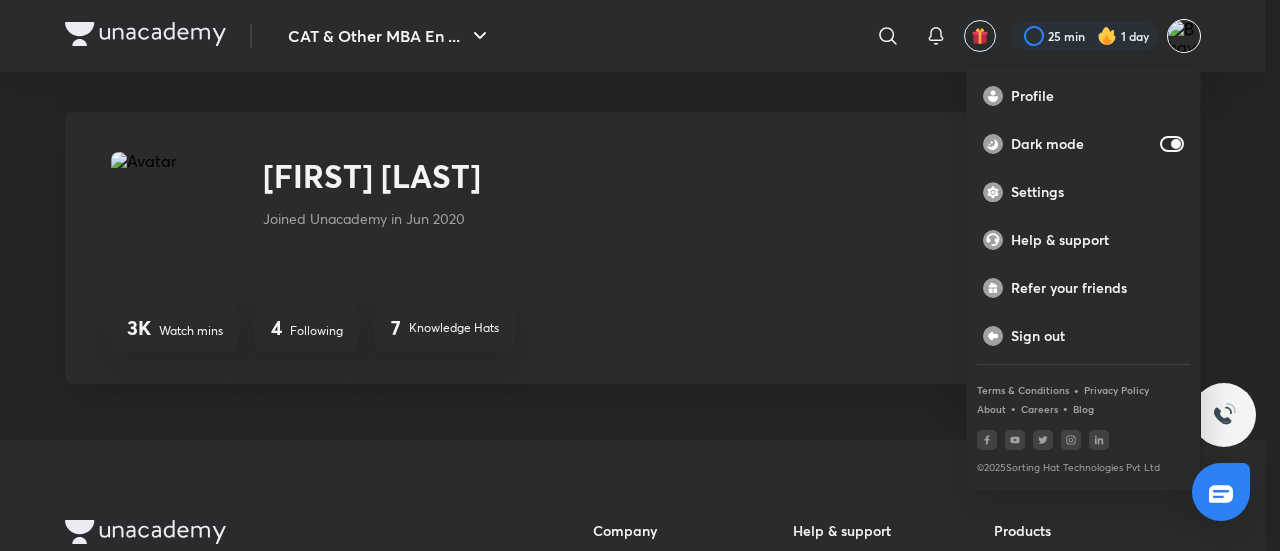 click at bounding box center [640, 275] 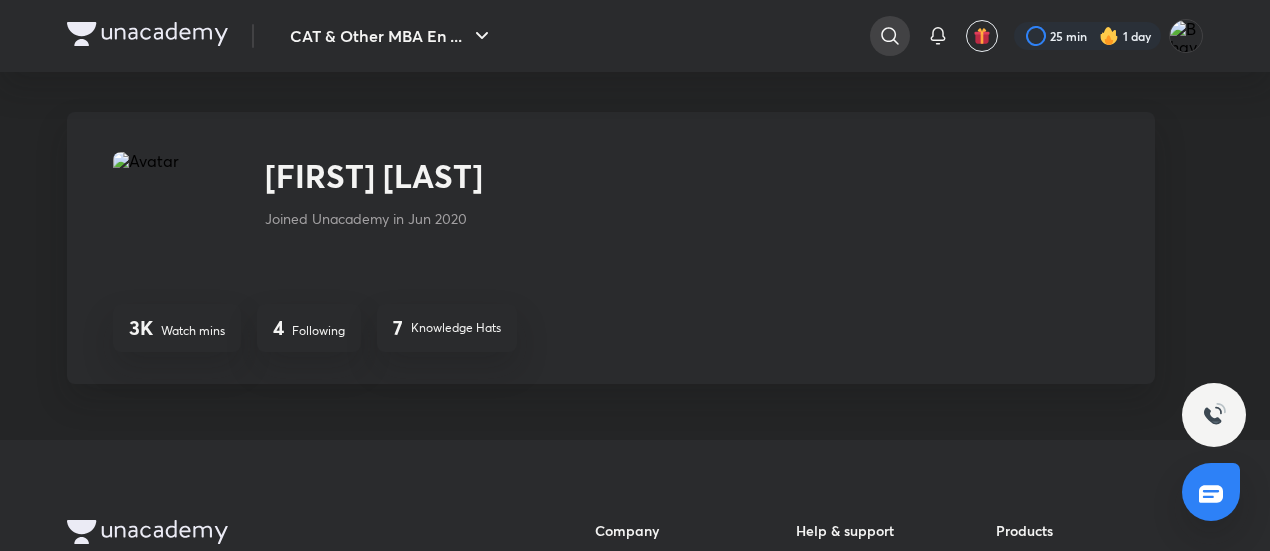 click 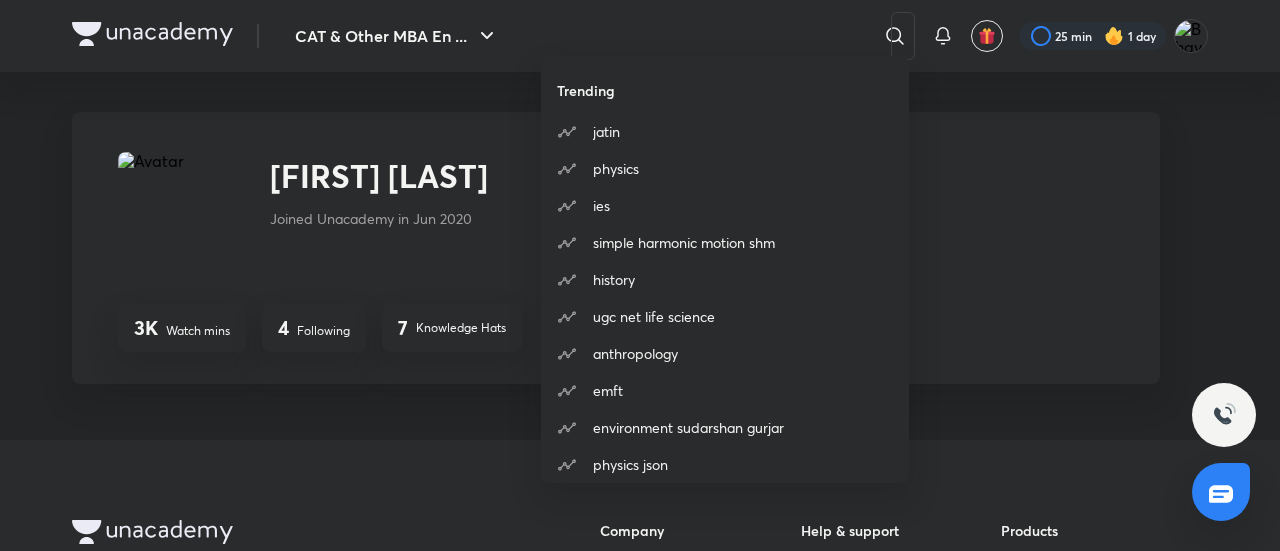 click on "Trending [FIRST] physics ies simple harmonic motion shm history ugc net life science anthropology emft environment sudarshan gurjar physics json" at bounding box center [640, 275] 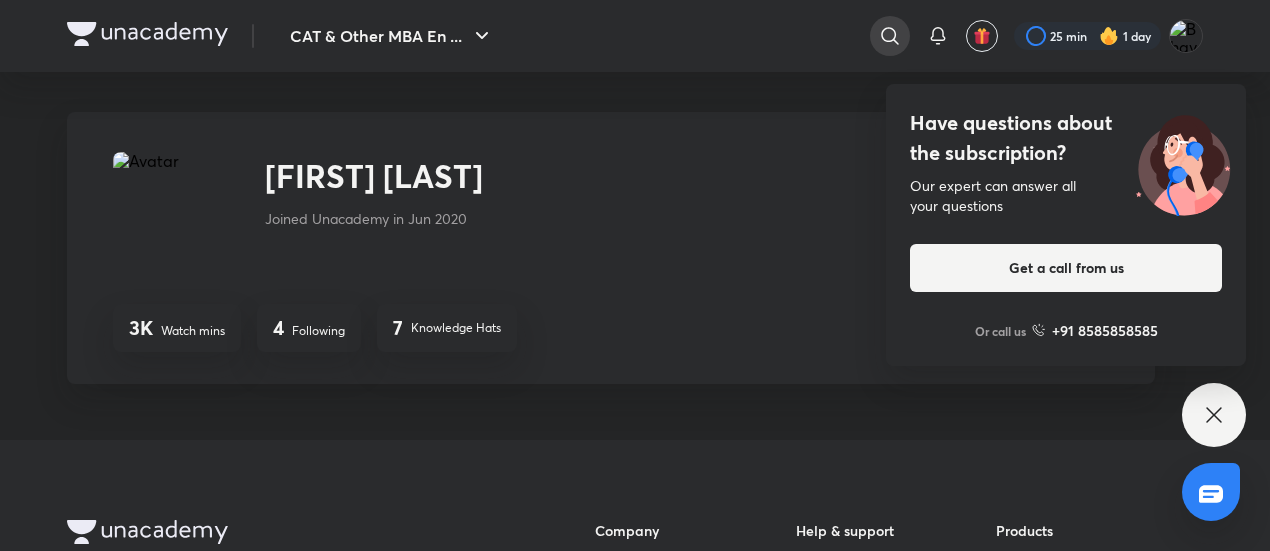 click 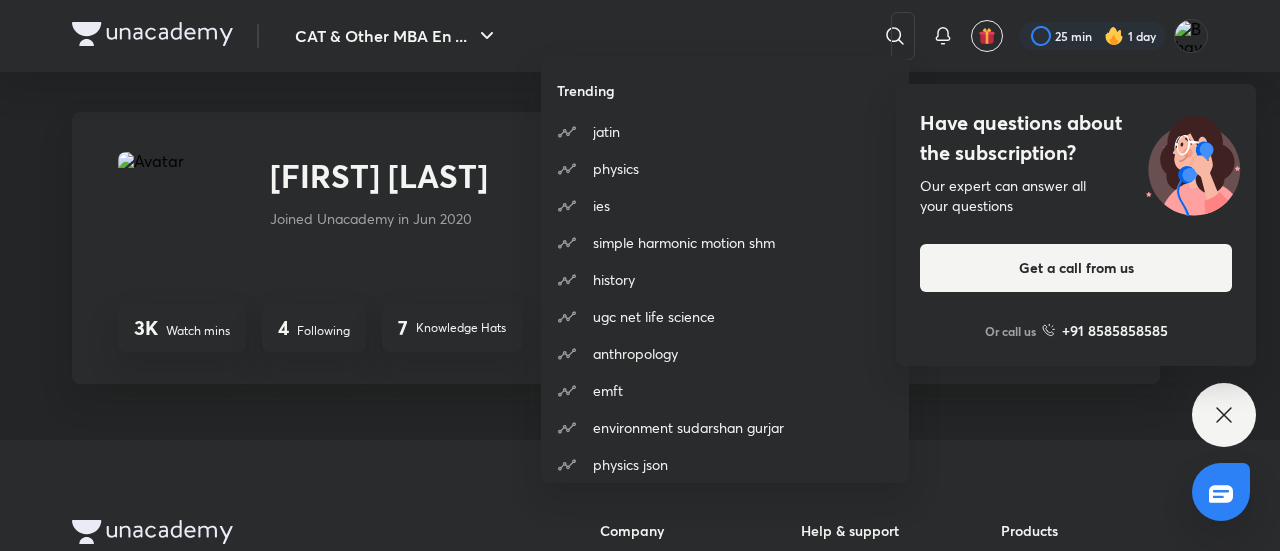 click on "Trending [FIRST] physics ies simple harmonic motion shm history ugc net life science anthropology emft environment sudarshan gurjar physics json" at bounding box center (640, 275) 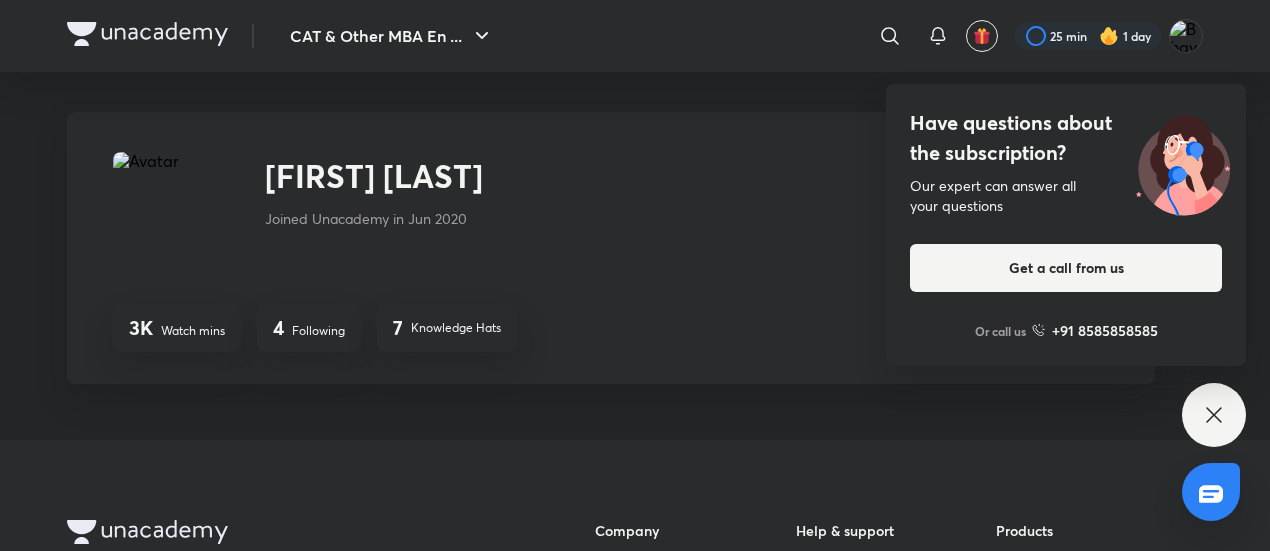 click at bounding box center (147, 34) 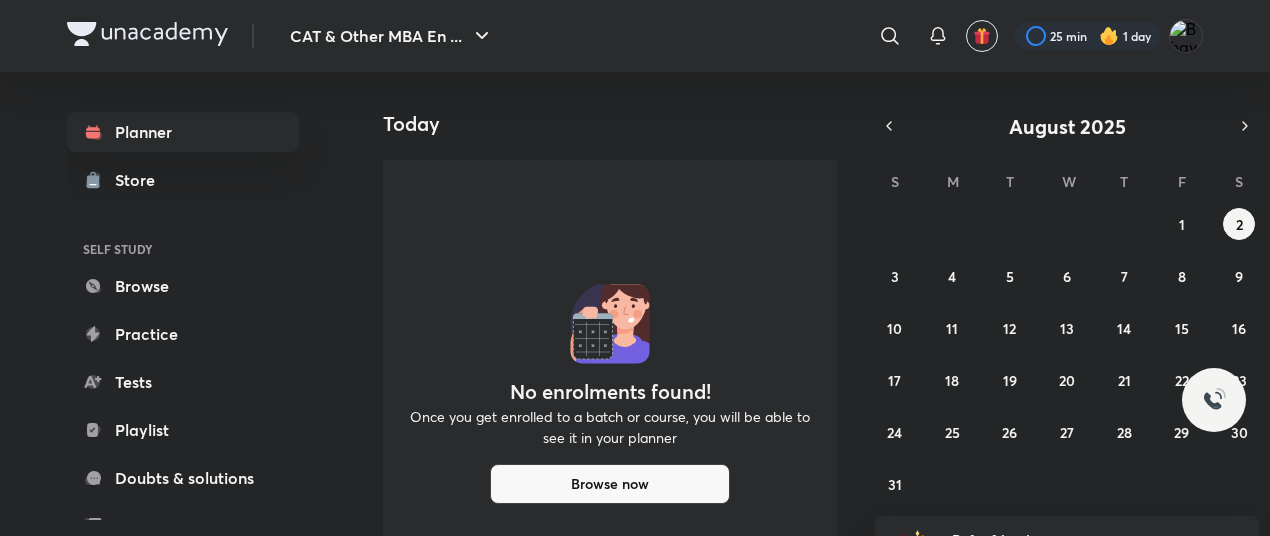 scroll, scrollTop: 0, scrollLeft: 0, axis: both 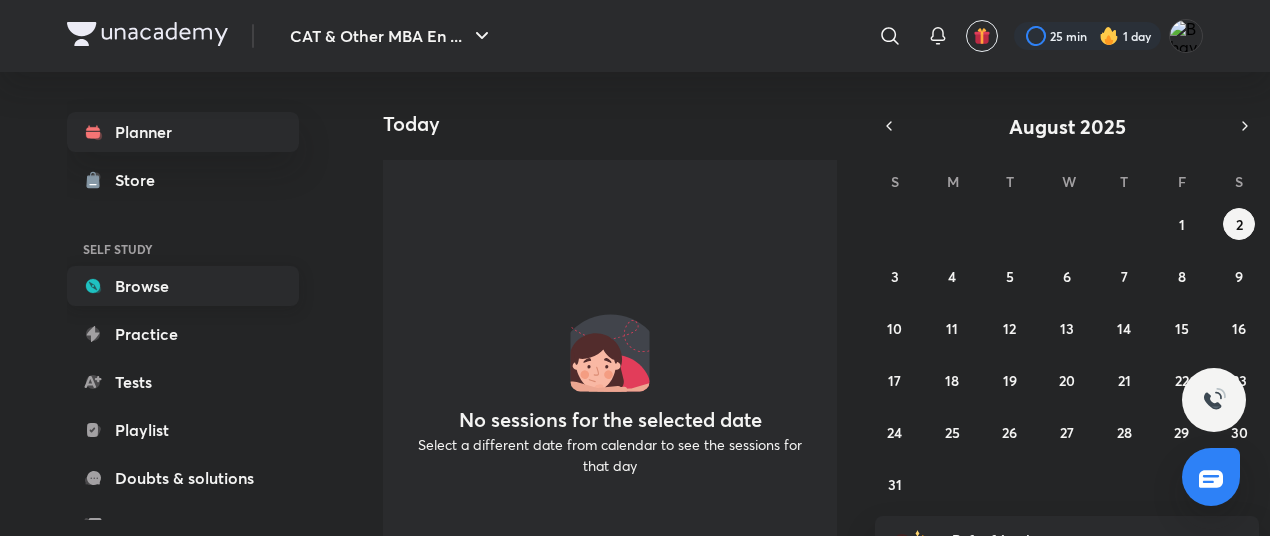 click on "Browse" at bounding box center [183, 286] 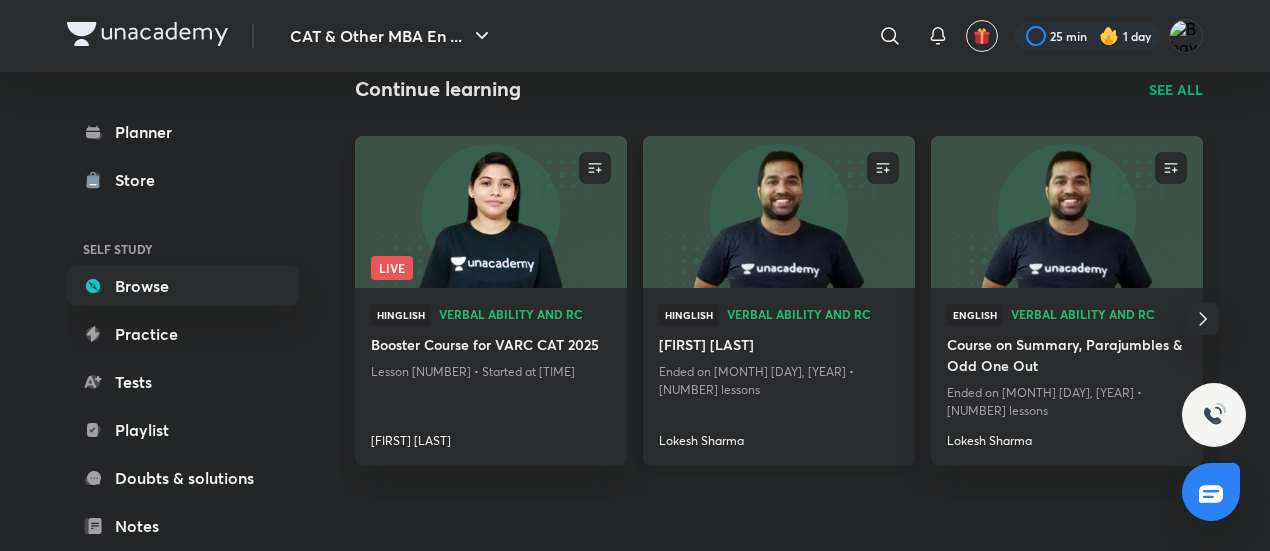 scroll, scrollTop: 194, scrollLeft: 0, axis: vertical 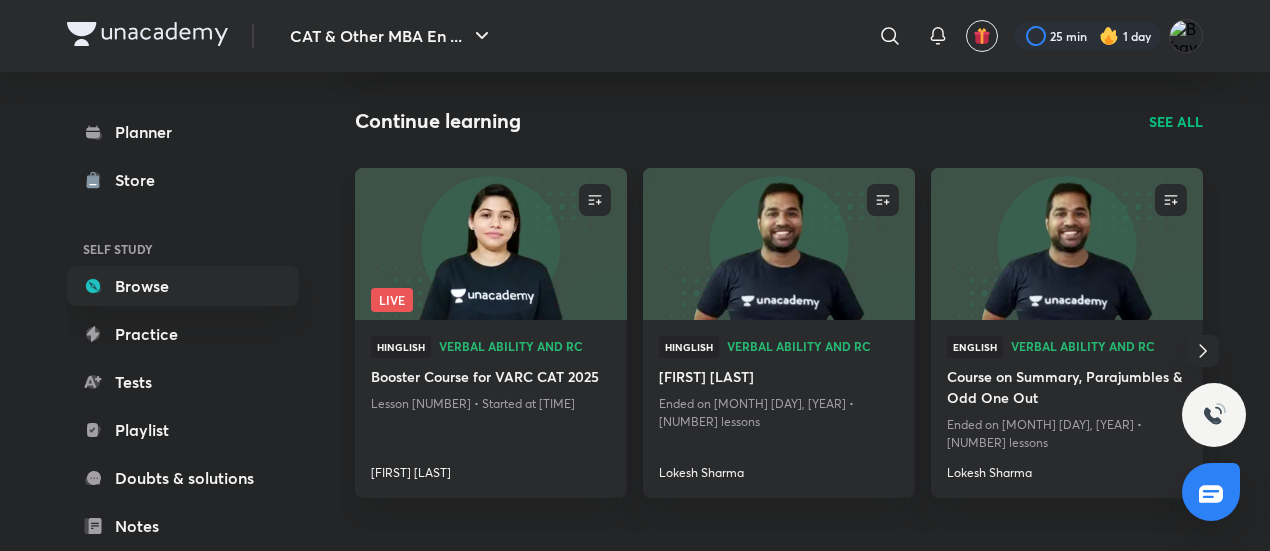 click 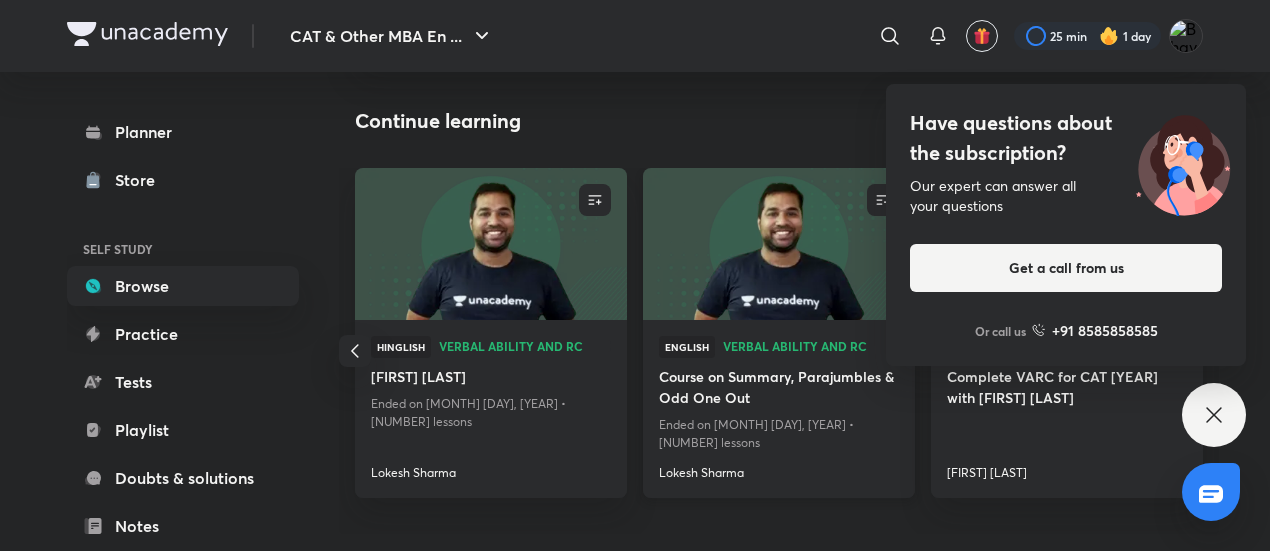 click on "Verbal Ability and RC" at bounding box center (811, 347) 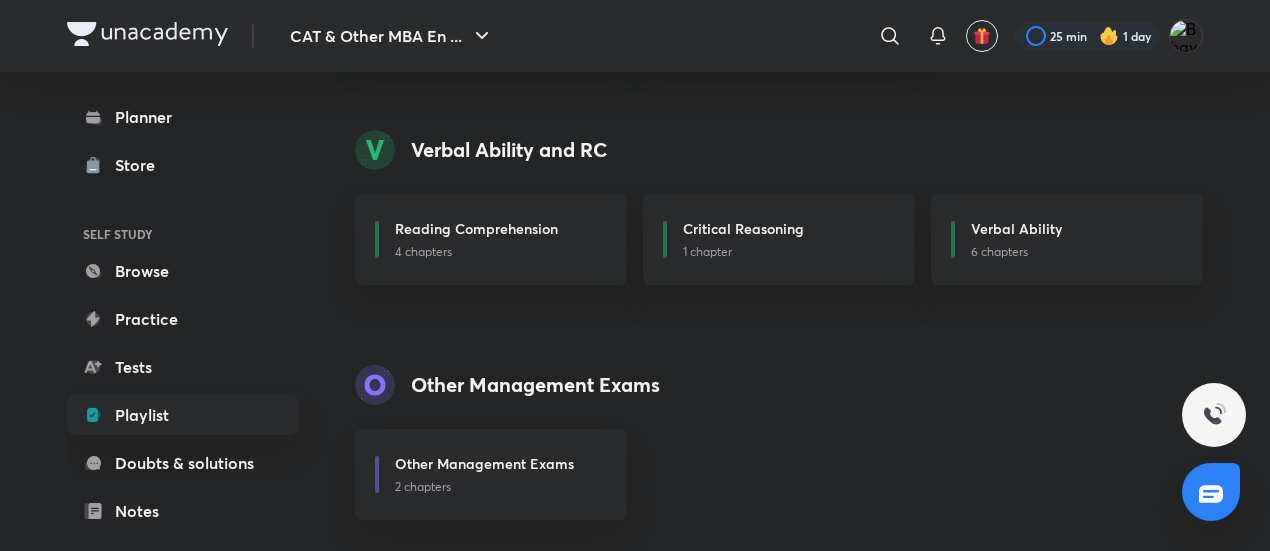 scroll, scrollTop: 672, scrollLeft: 0, axis: vertical 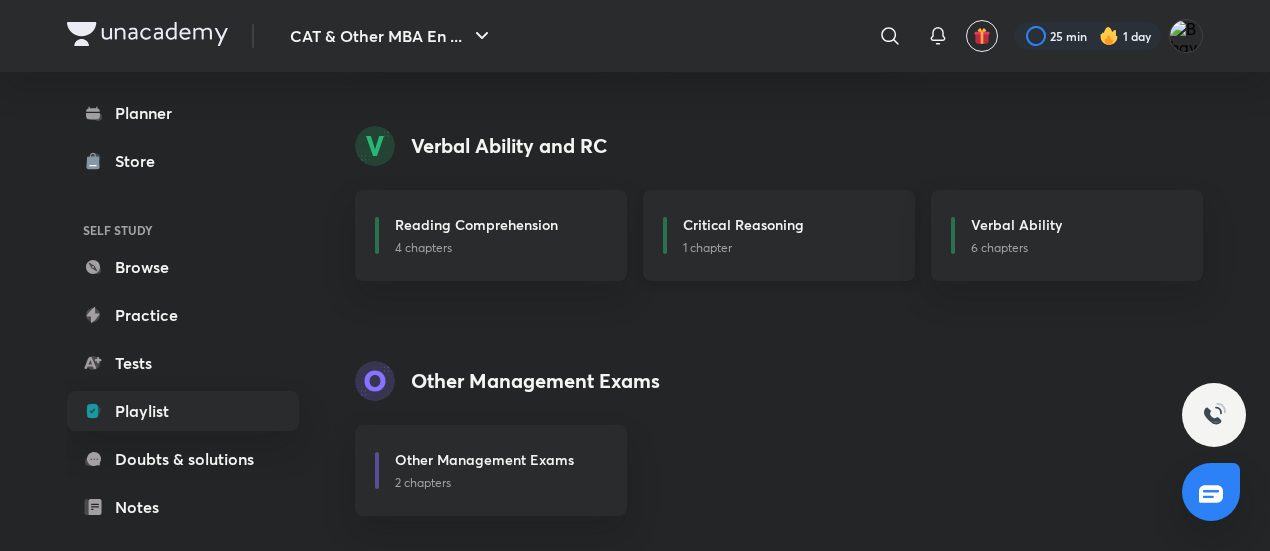 click on "Critical Reasoning" at bounding box center (743, 224) 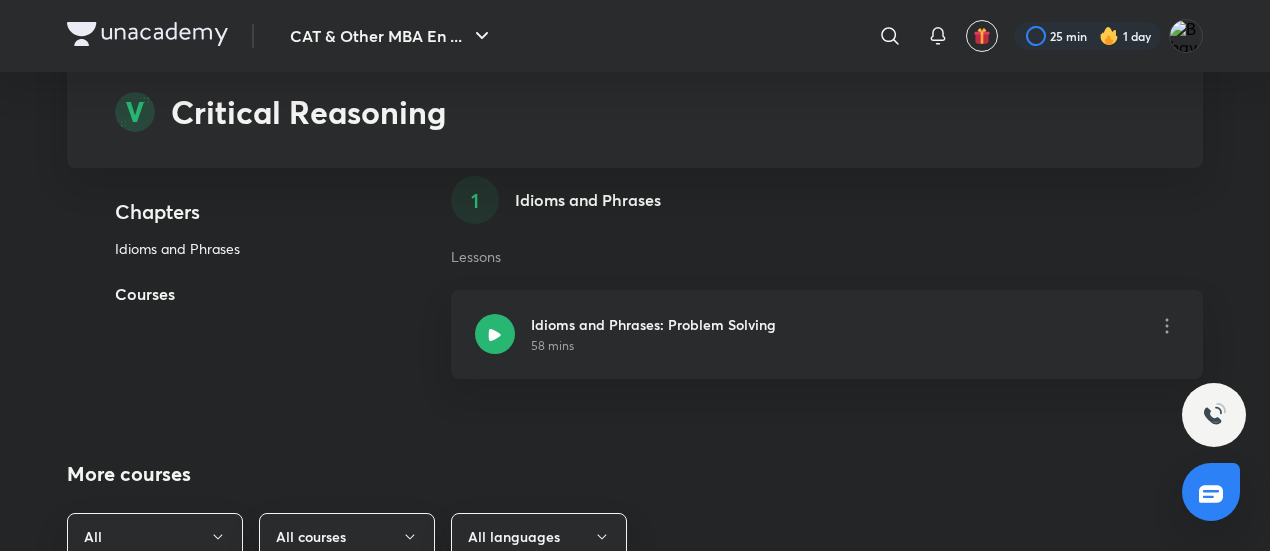 scroll, scrollTop: 0, scrollLeft: 0, axis: both 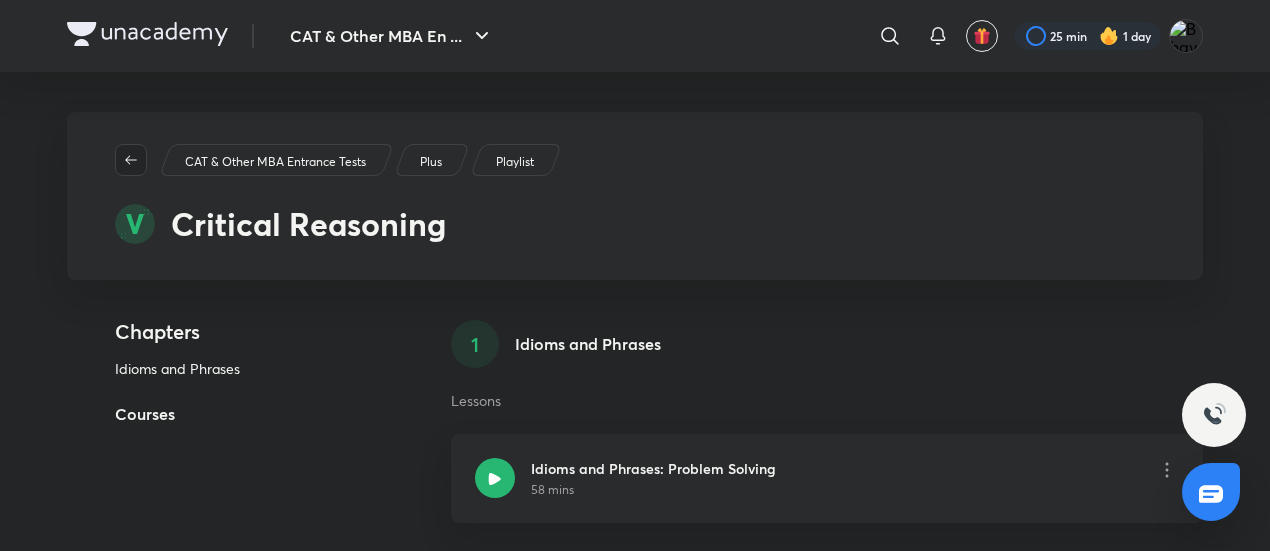 click 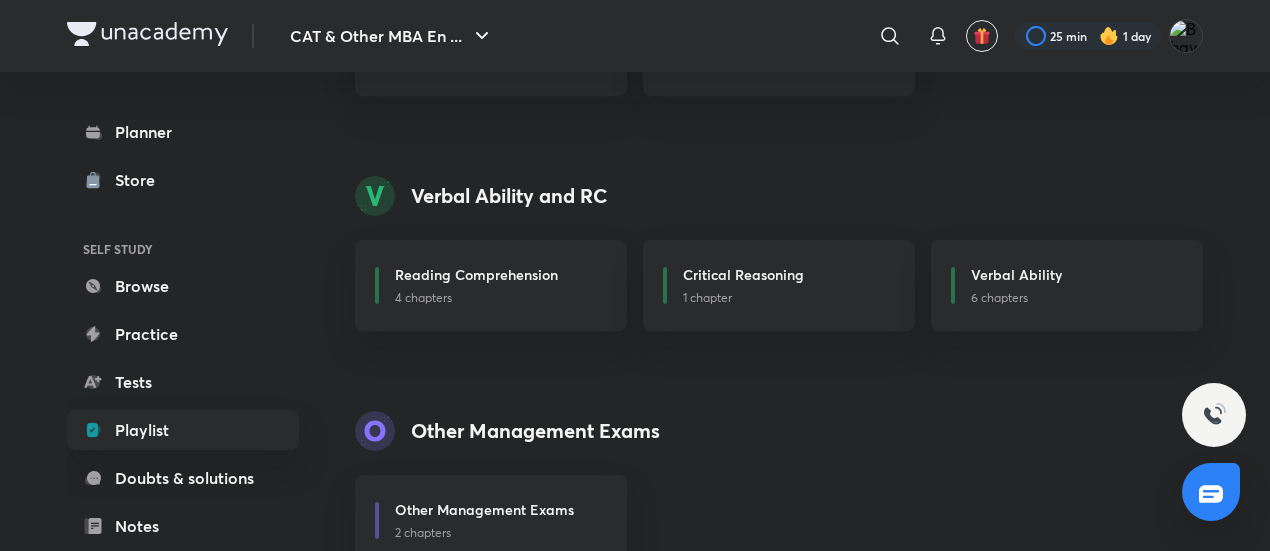 scroll, scrollTop: 624, scrollLeft: 0, axis: vertical 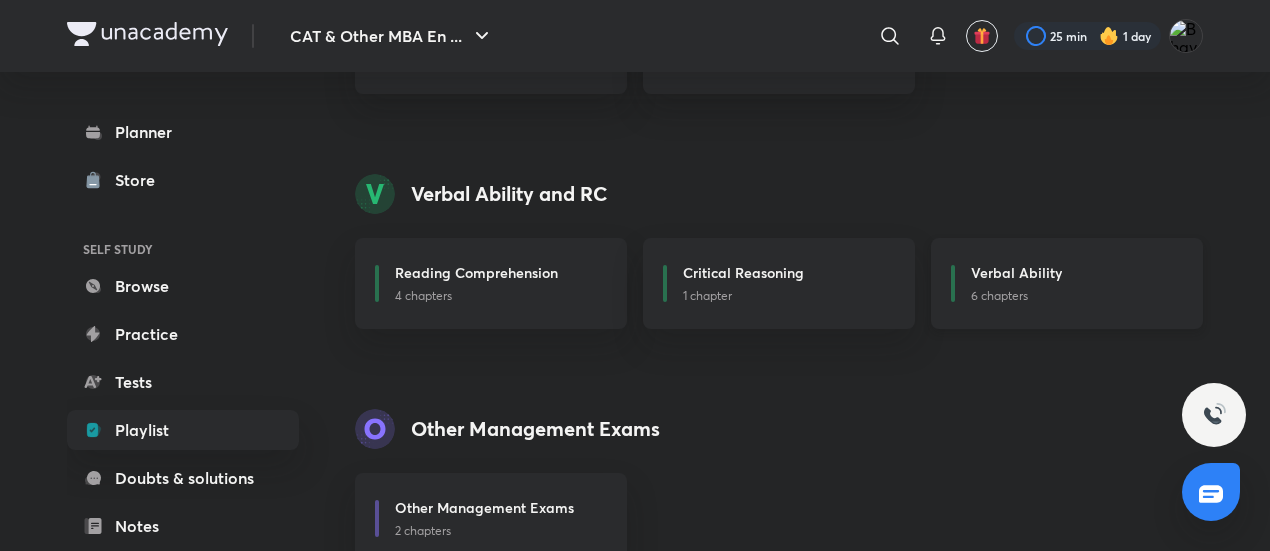 click on "Verbal Ability" at bounding box center [1016, 272] 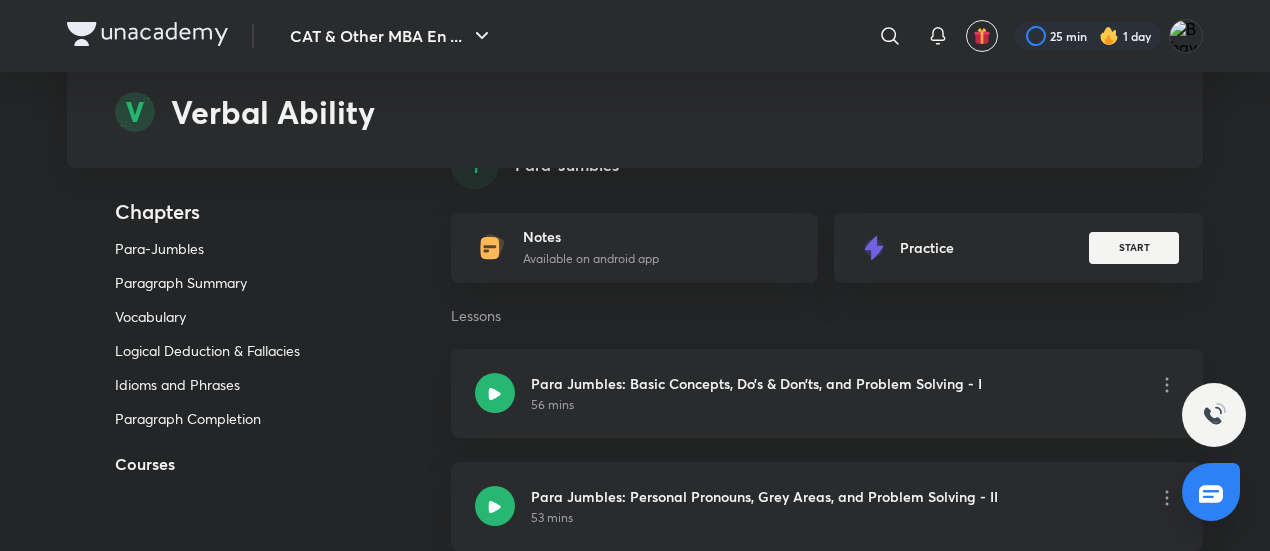 scroll, scrollTop: 178, scrollLeft: 0, axis: vertical 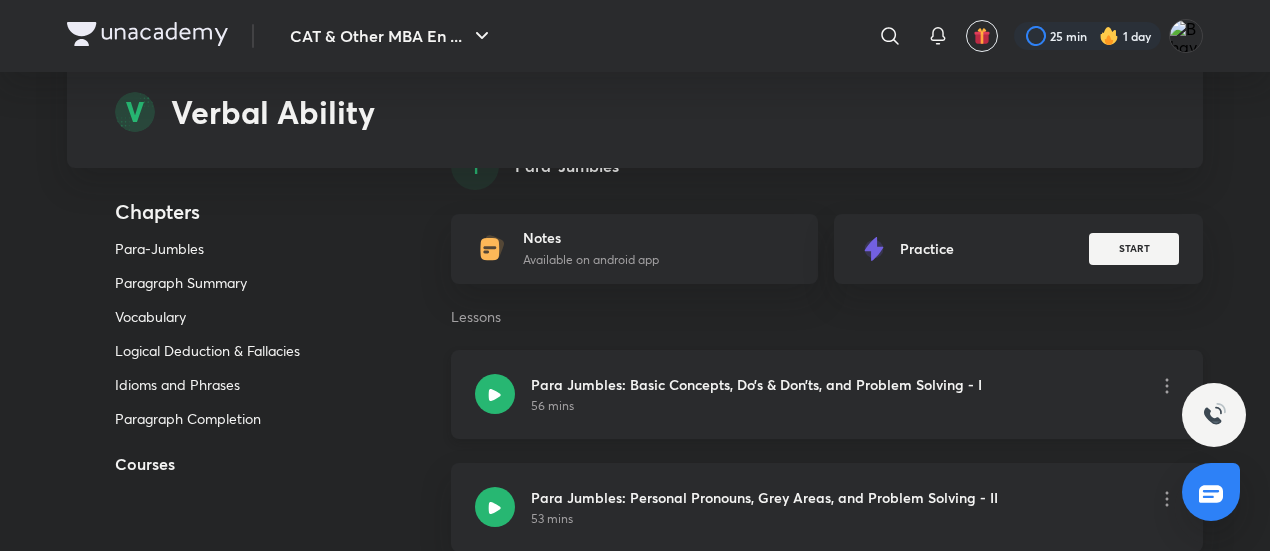 click at bounding box center [495, 394] 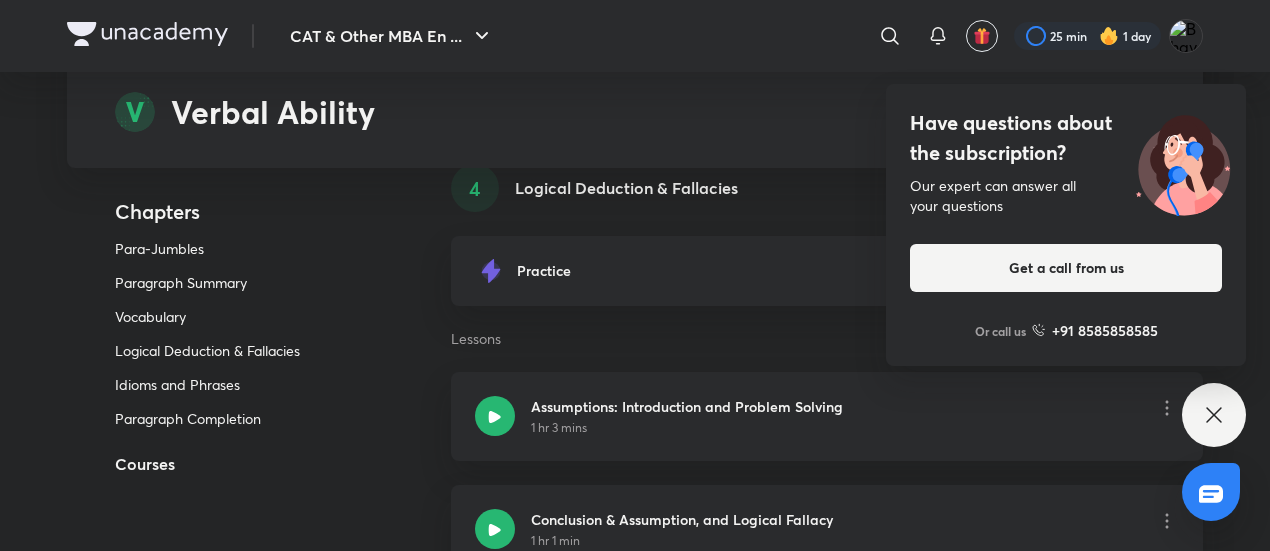 scroll, scrollTop: 3768, scrollLeft: 0, axis: vertical 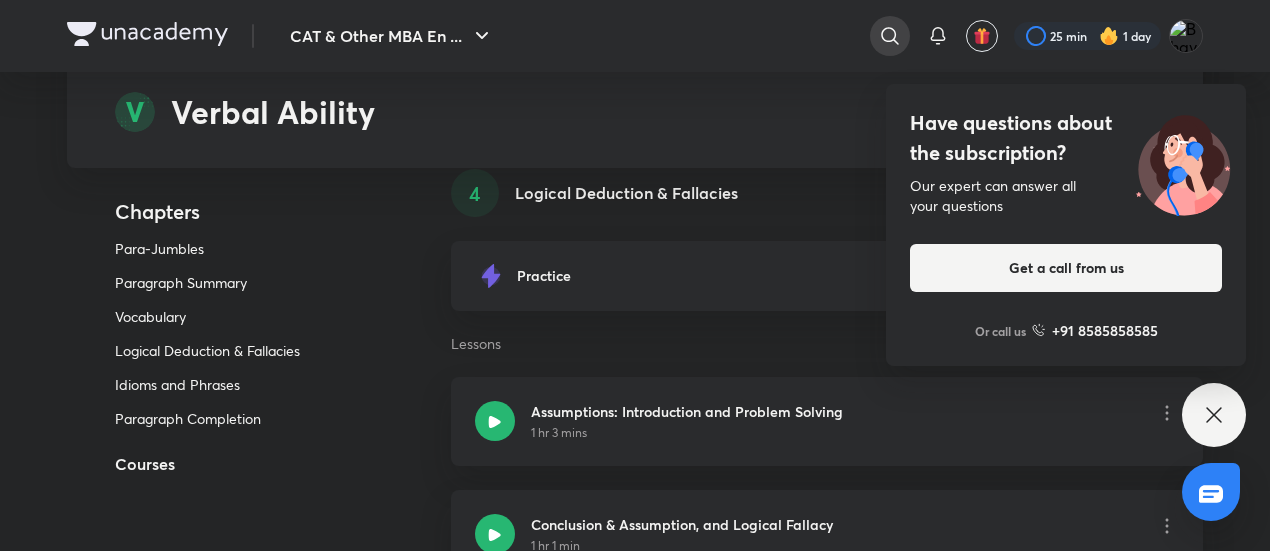 click 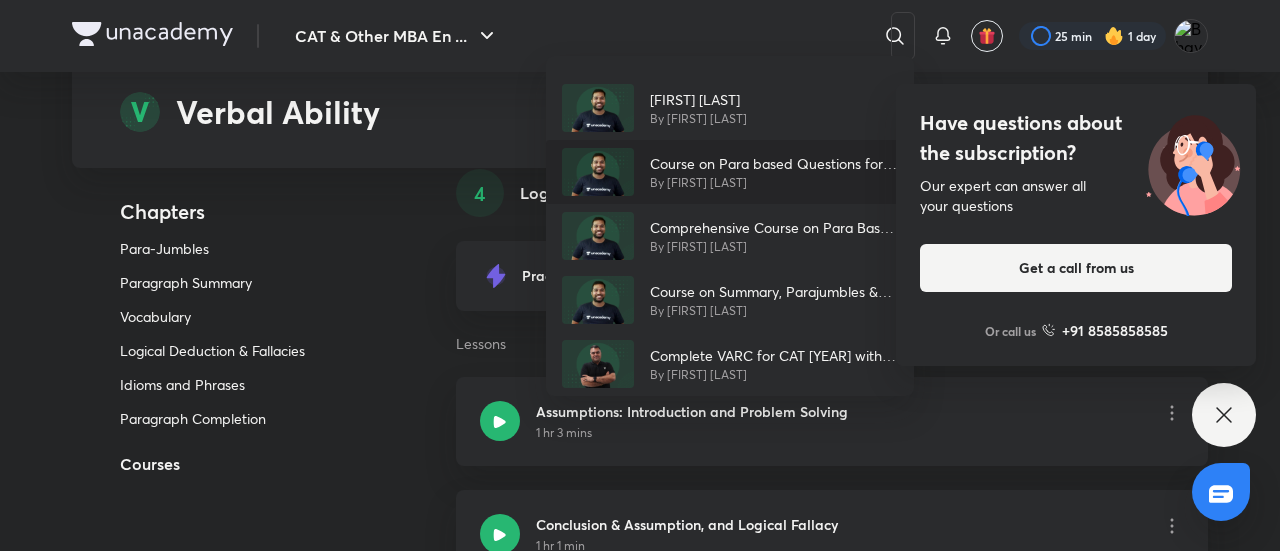 click on "Course on Para based Questions for CAT & OMETs" at bounding box center (774, 163) 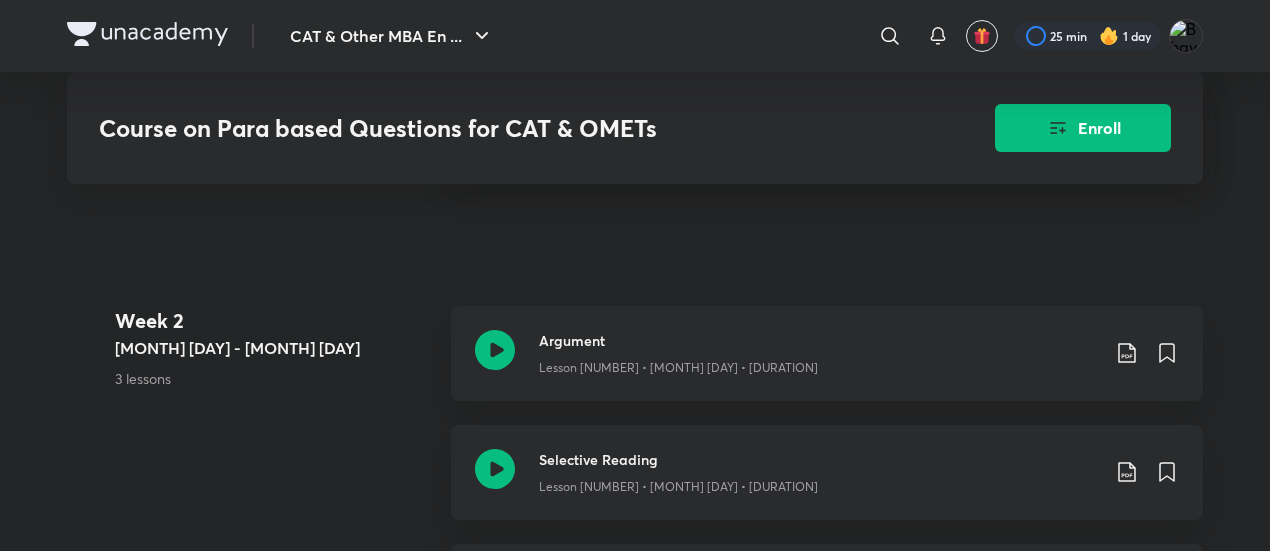 scroll, scrollTop: 632, scrollLeft: 0, axis: vertical 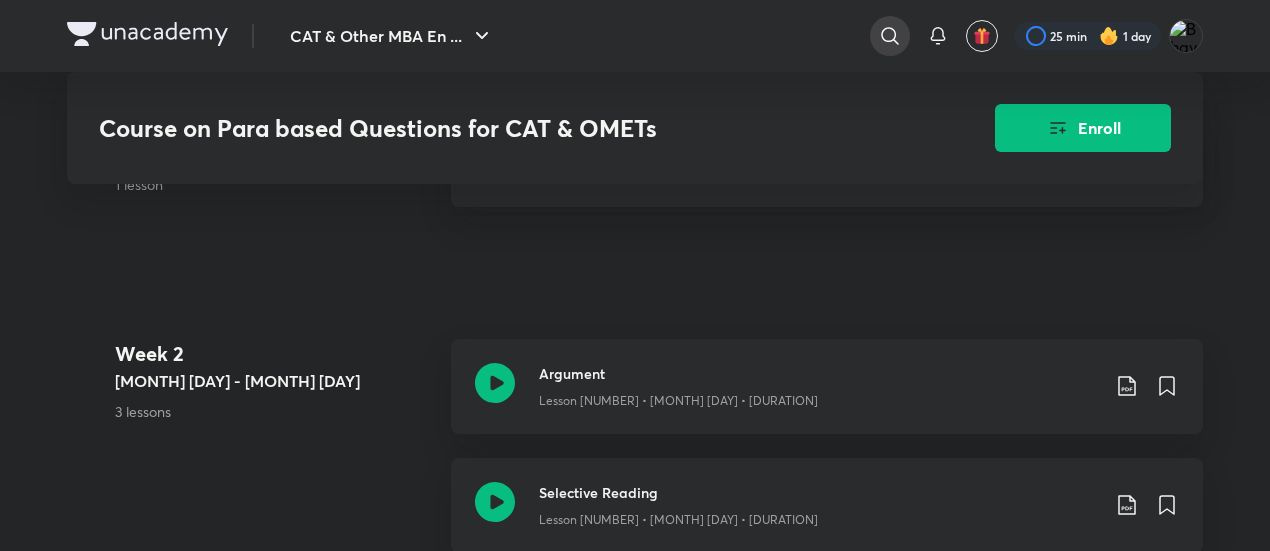 click 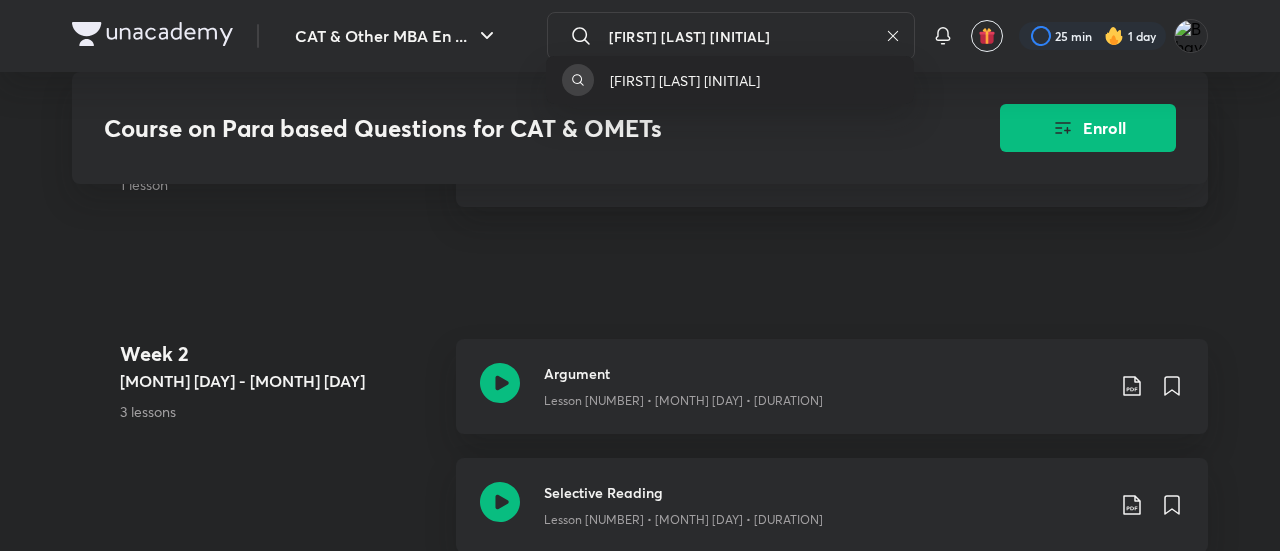 type on "[FIRST] [LAST] va" 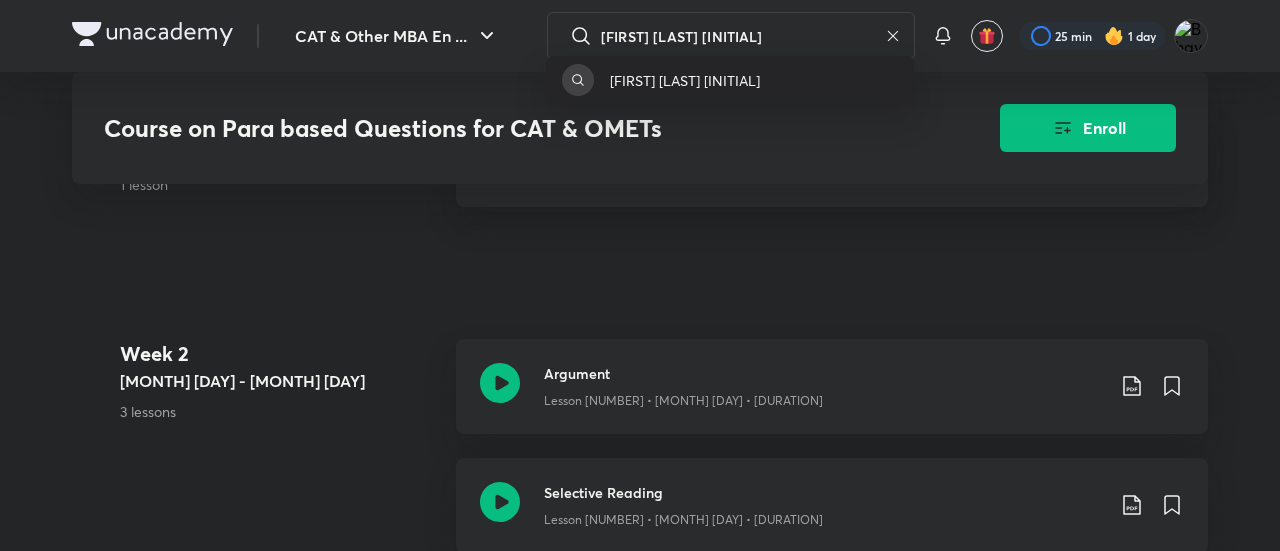 click on "[FIRST] [LAST] va" at bounding box center (730, 80) 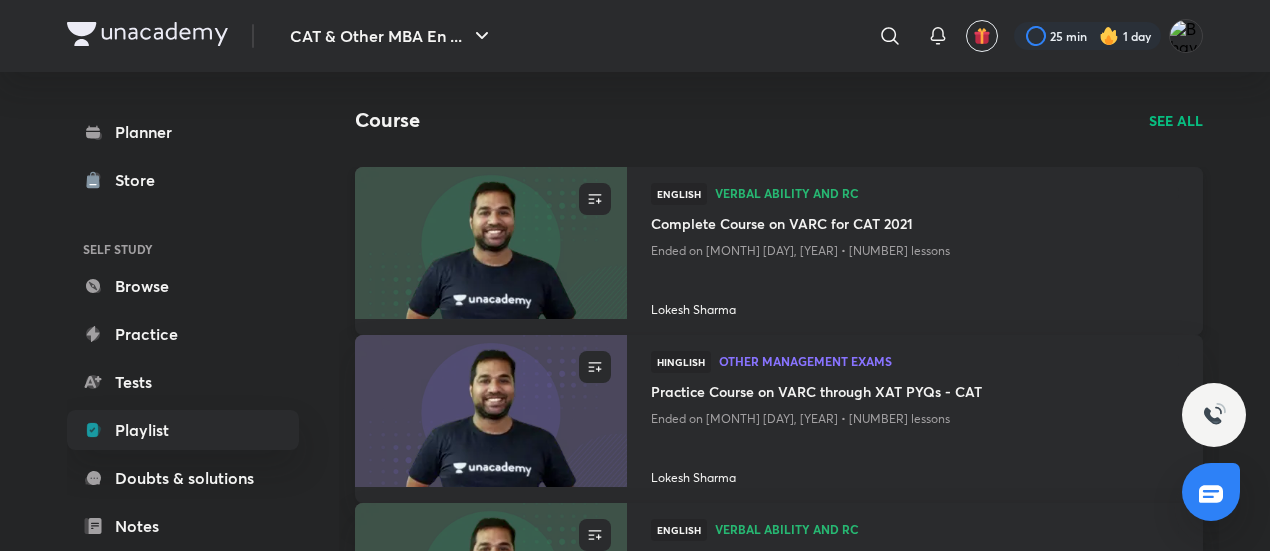 scroll, scrollTop: 397, scrollLeft: 0, axis: vertical 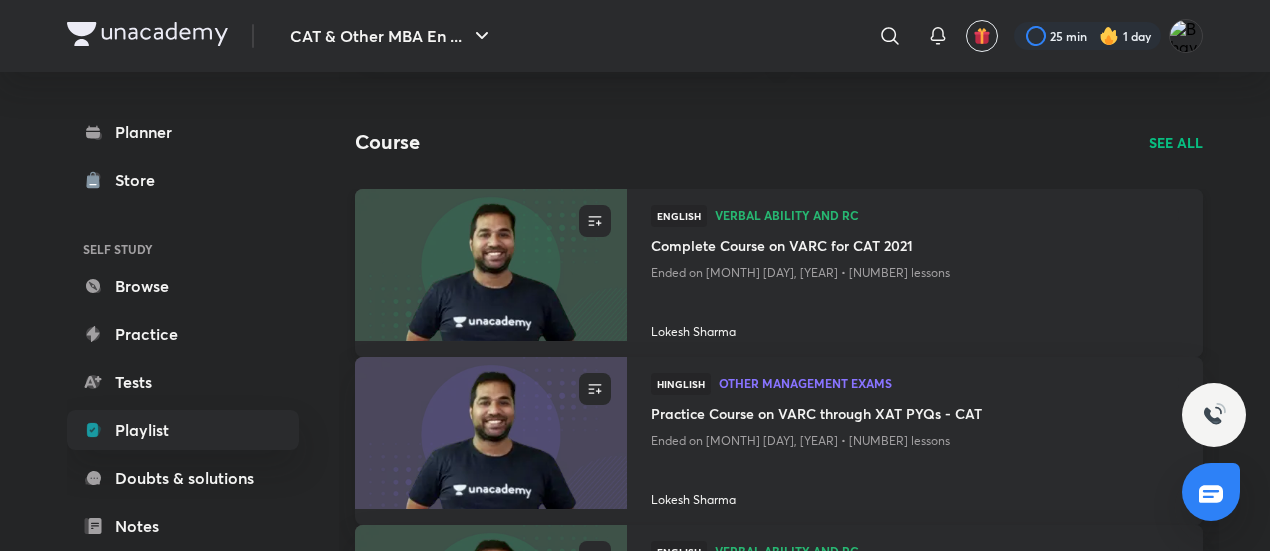 click at bounding box center (490, 264) 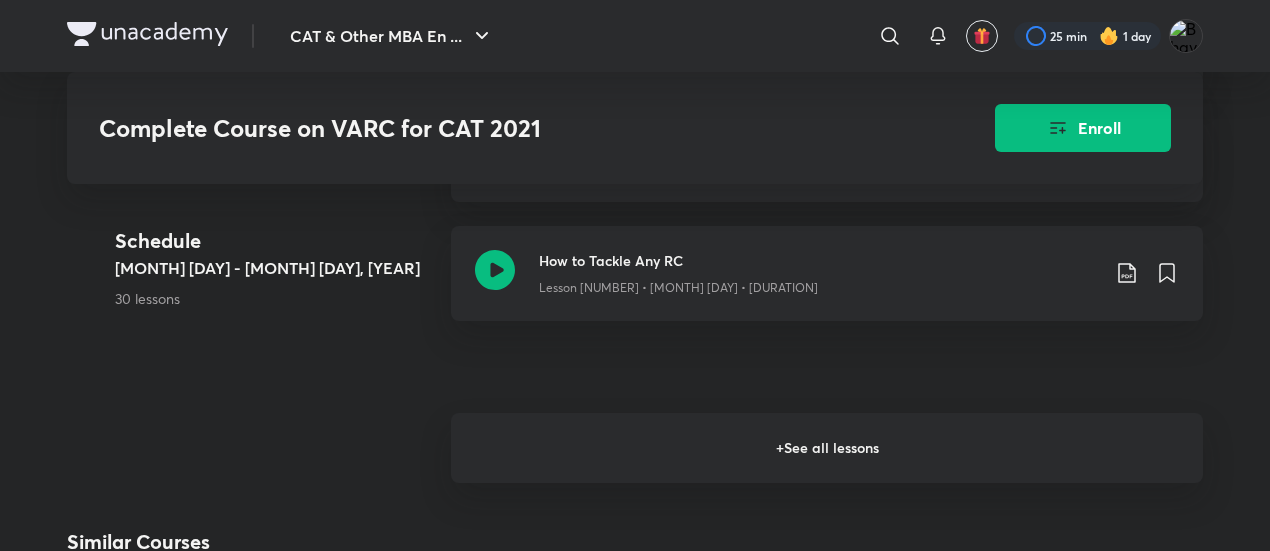 scroll, scrollTop: 1550, scrollLeft: 0, axis: vertical 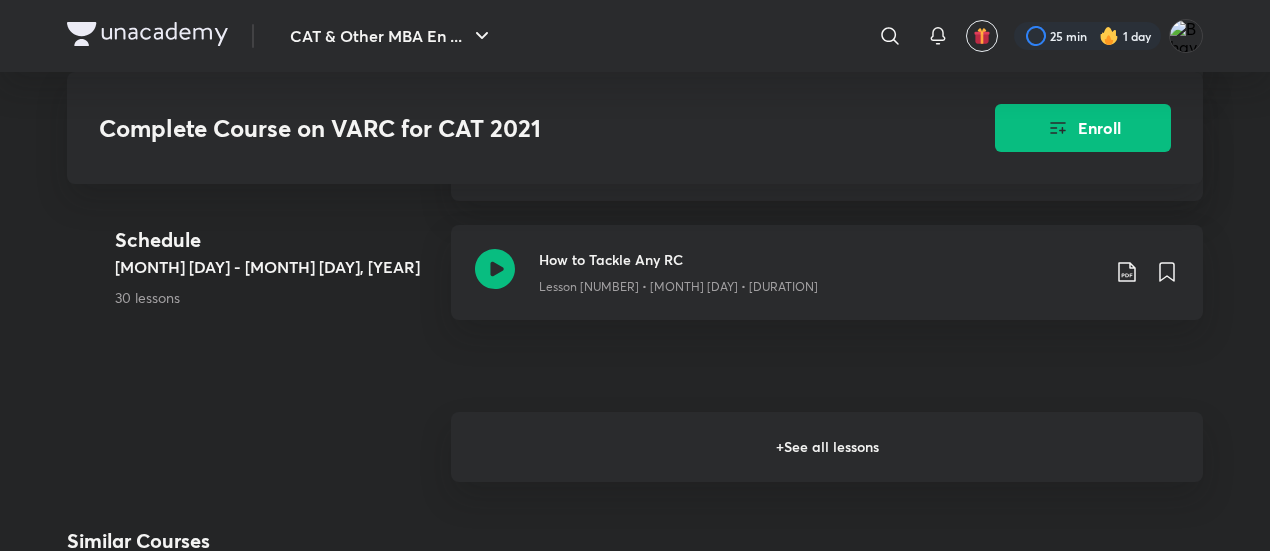 click on "+  See all lessons" at bounding box center [827, 447] 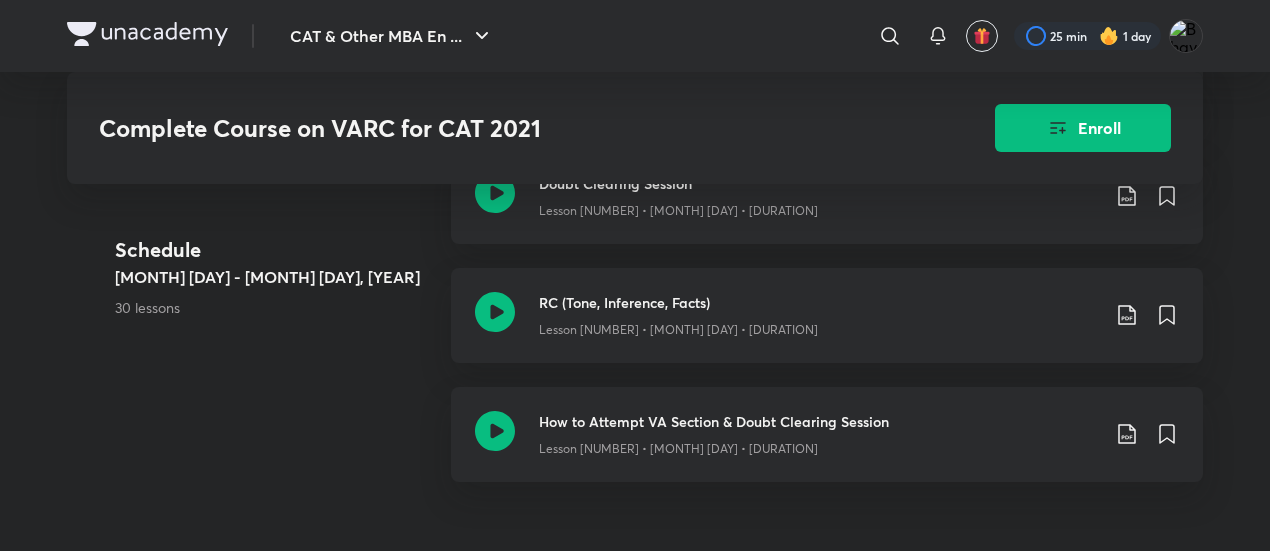 scroll, scrollTop: 3773, scrollLeft: 0, axis: vertical 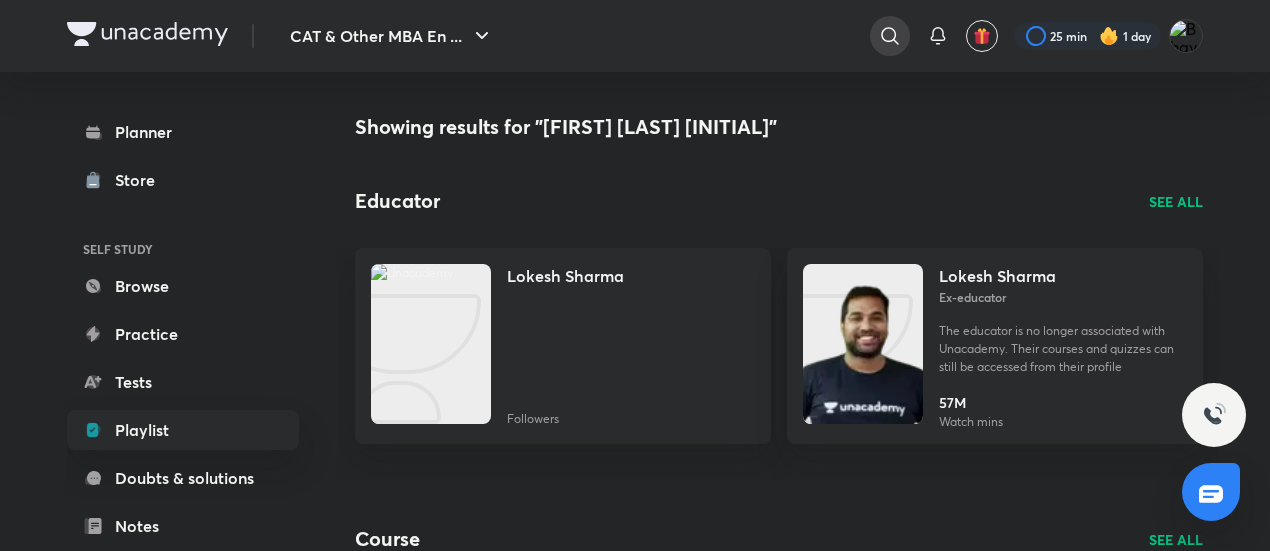 click 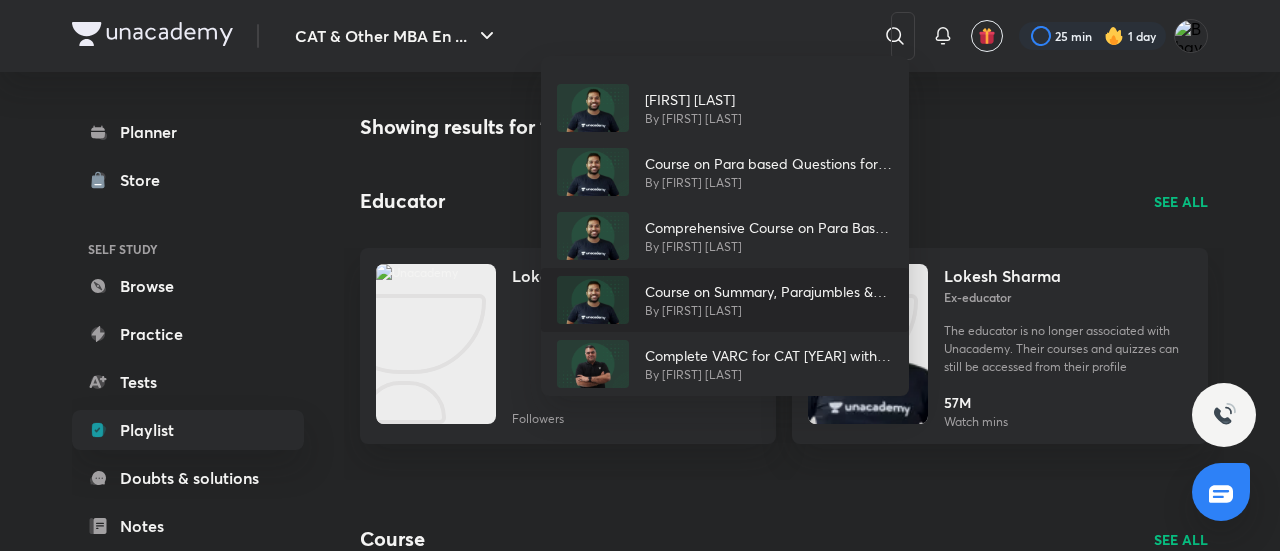click on "Course on Summary, Parajumbles & Odd One Out" at bounding box center [769, 291] 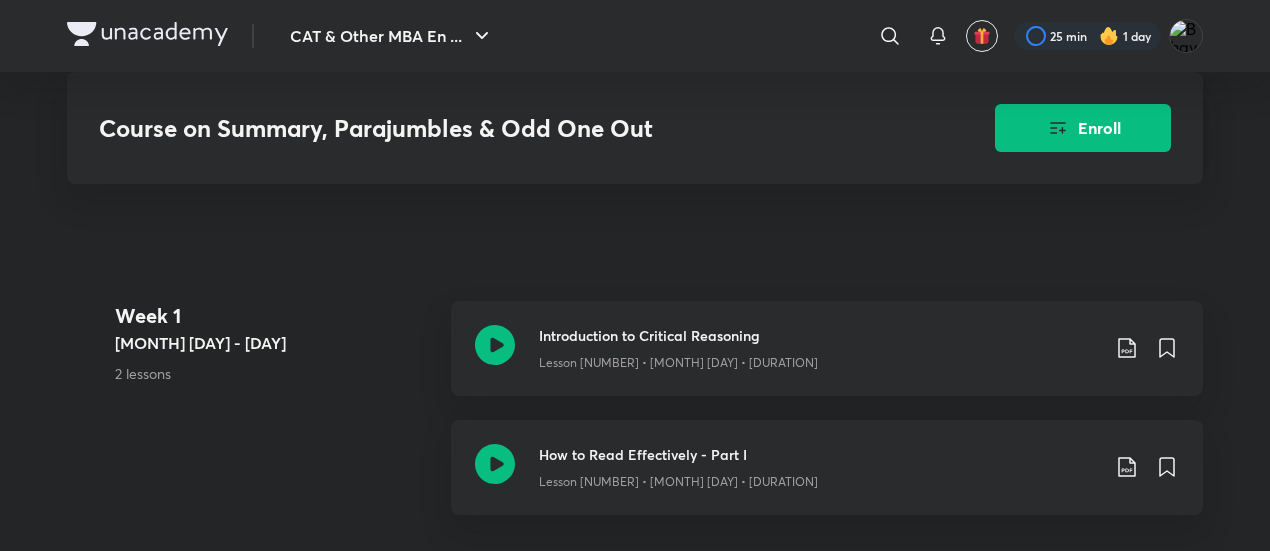 scroll, scrollTop: 649, scrollLeft: 0, axis: vertical 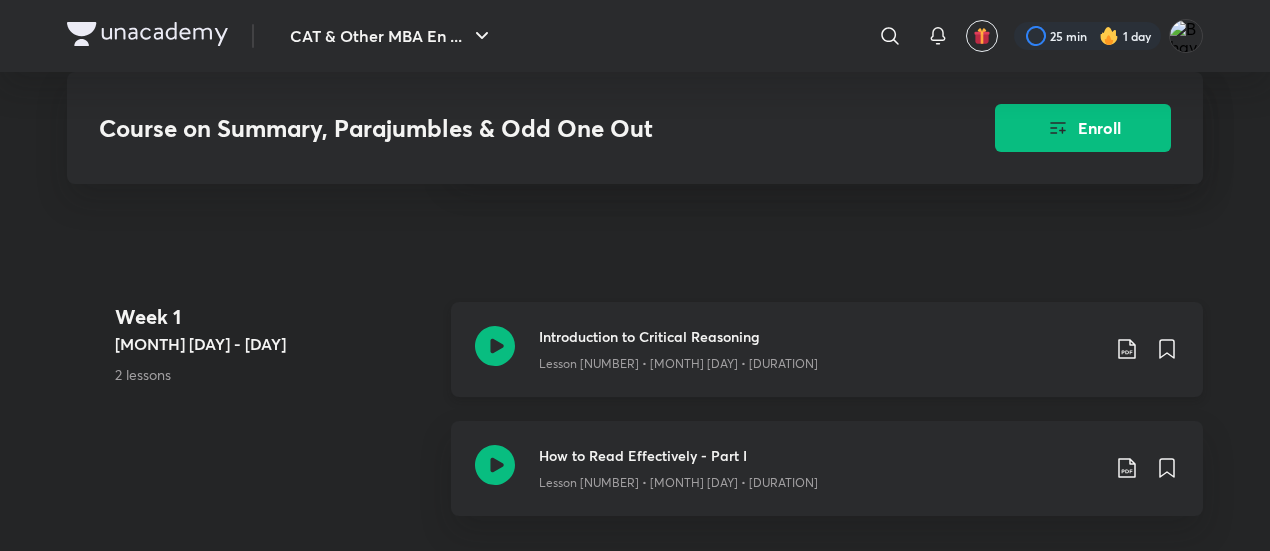 click 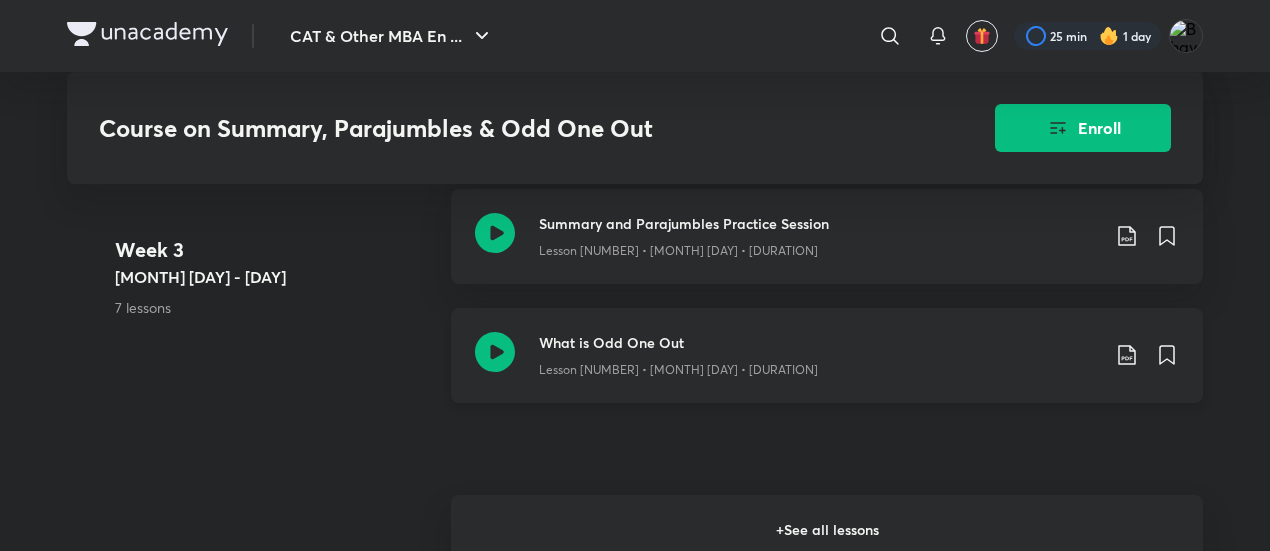 scroll, scrollTop: 2448, scrollLeft: 0, axis: vertical 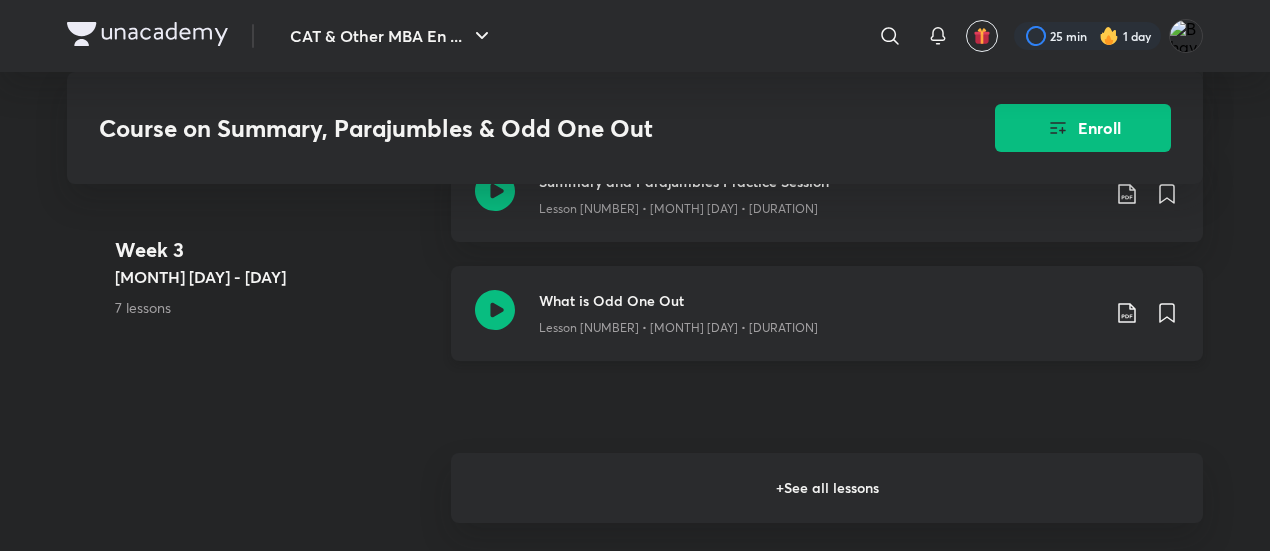 click 